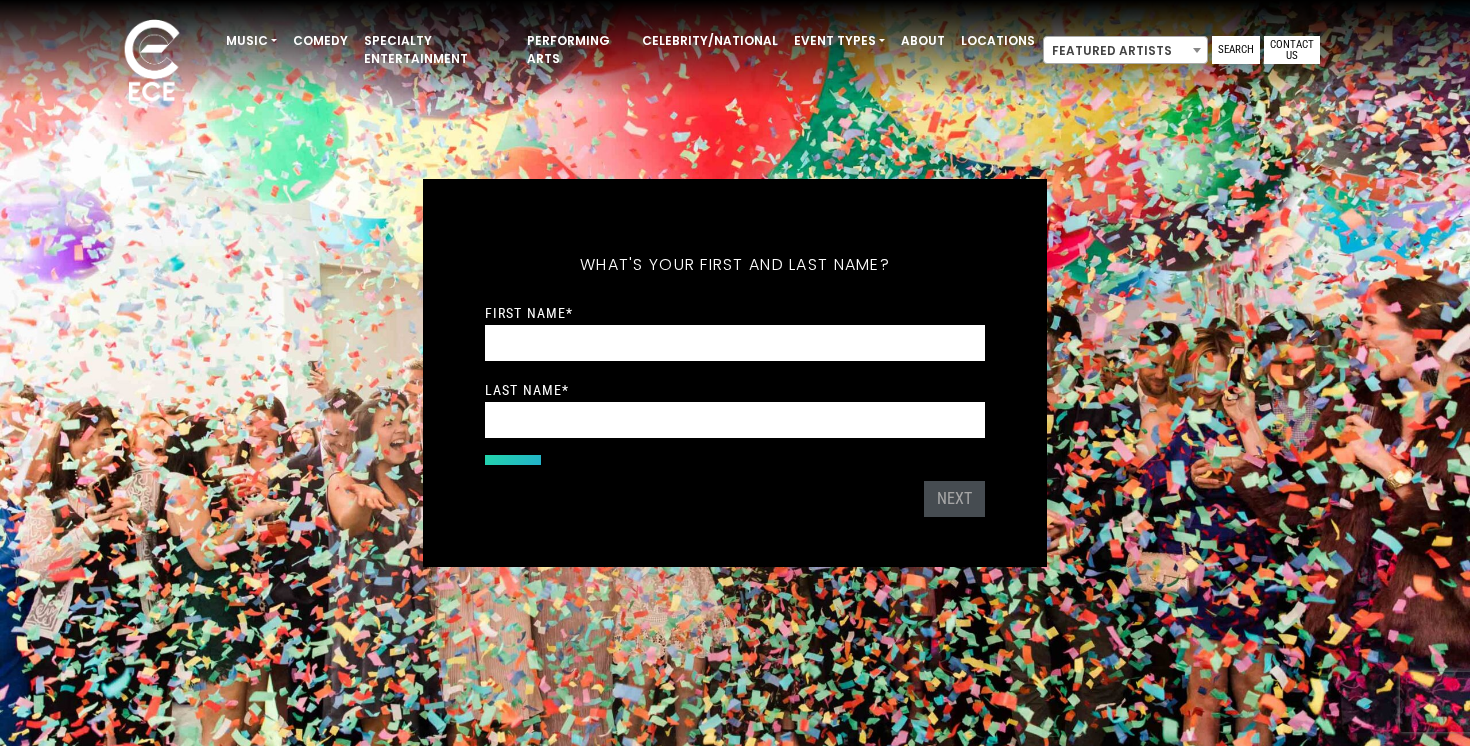 scroll, scrollTop: 0, scrollLeft: 0, axis: both 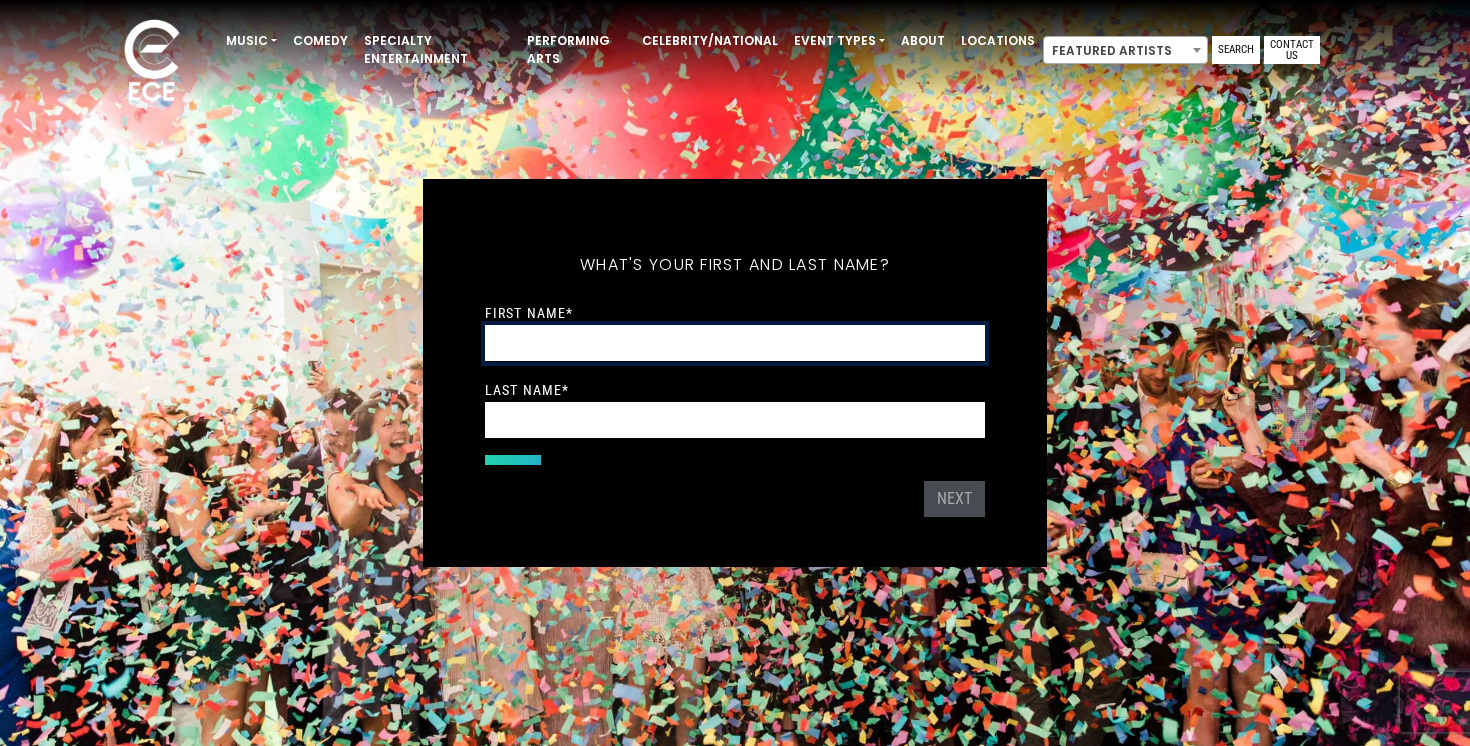 click on "First Name *" at bounding box center [735, 343] 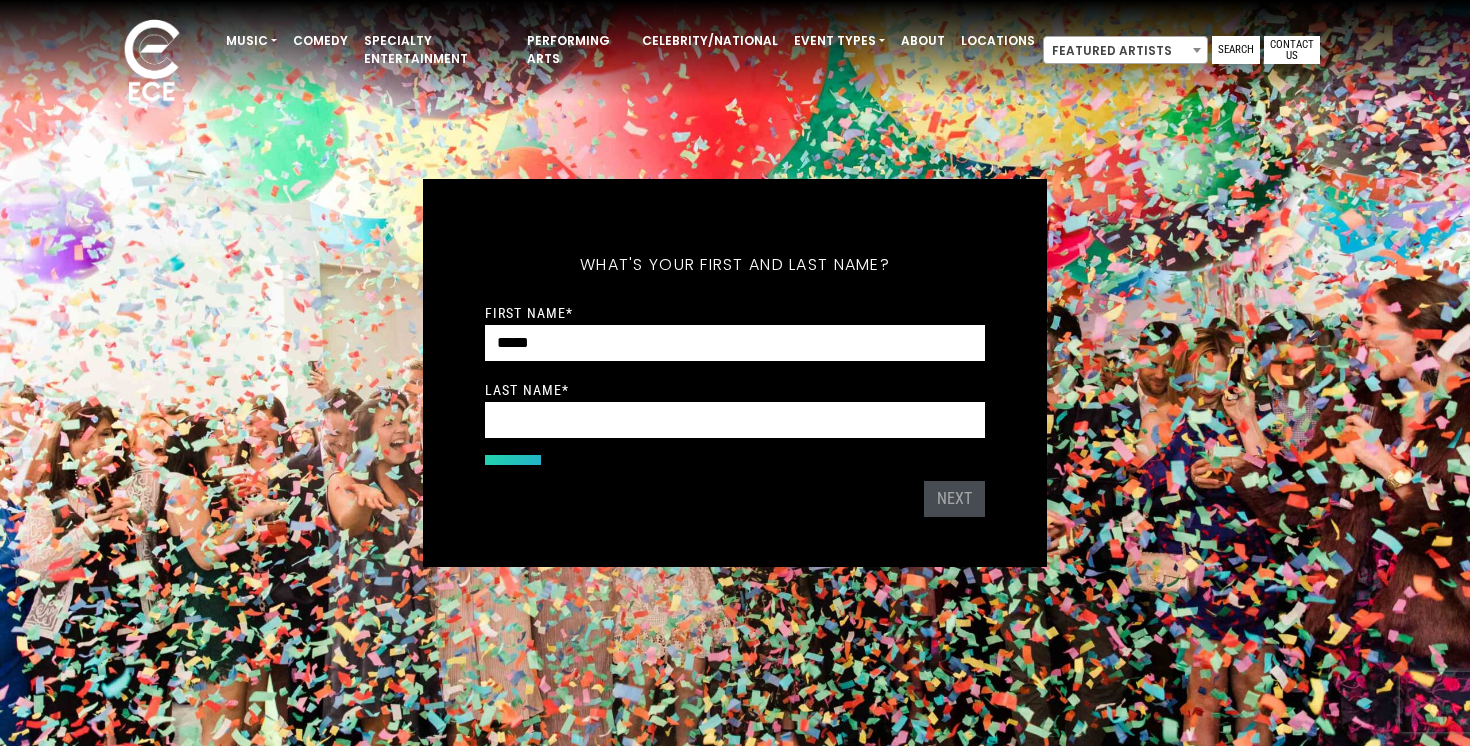 type on "****" 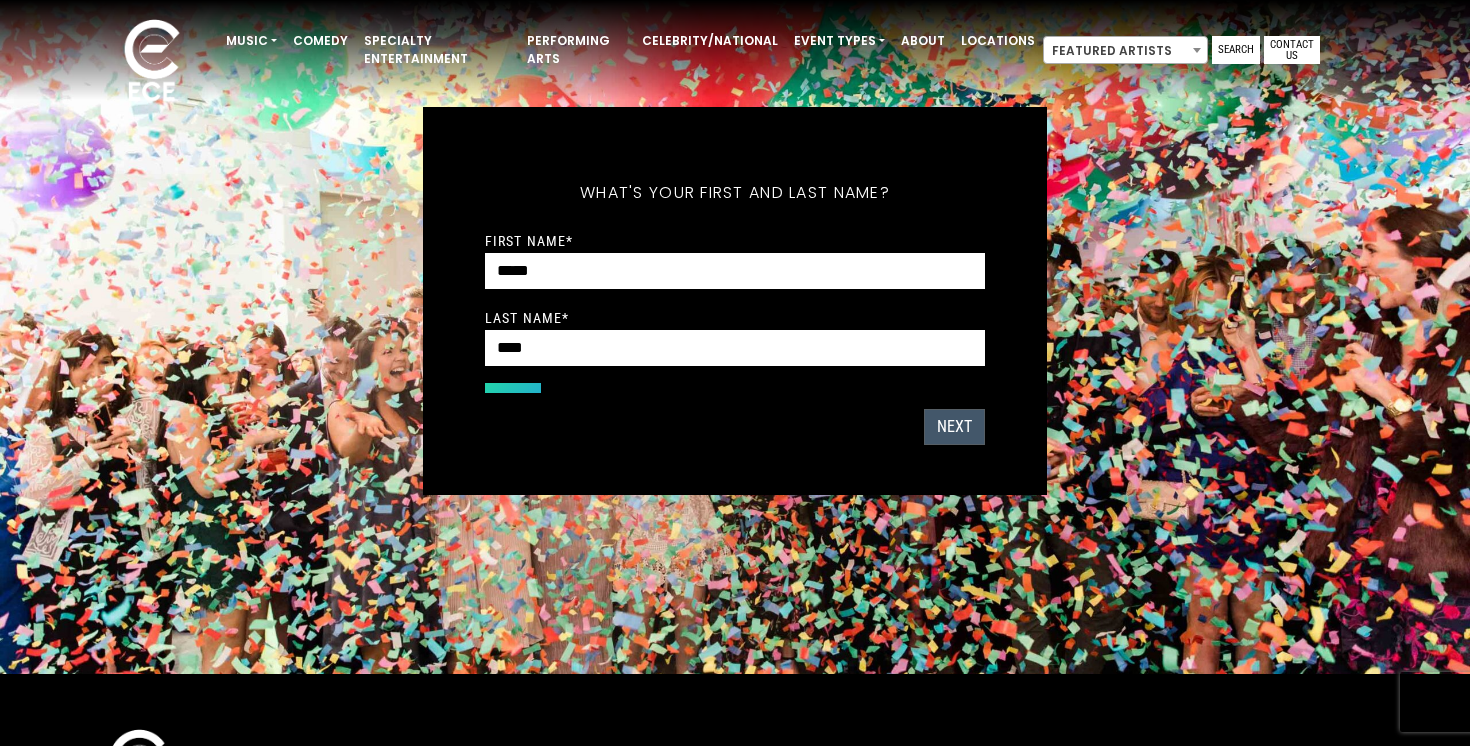 click on "Next" at bounding box center (954, 427) 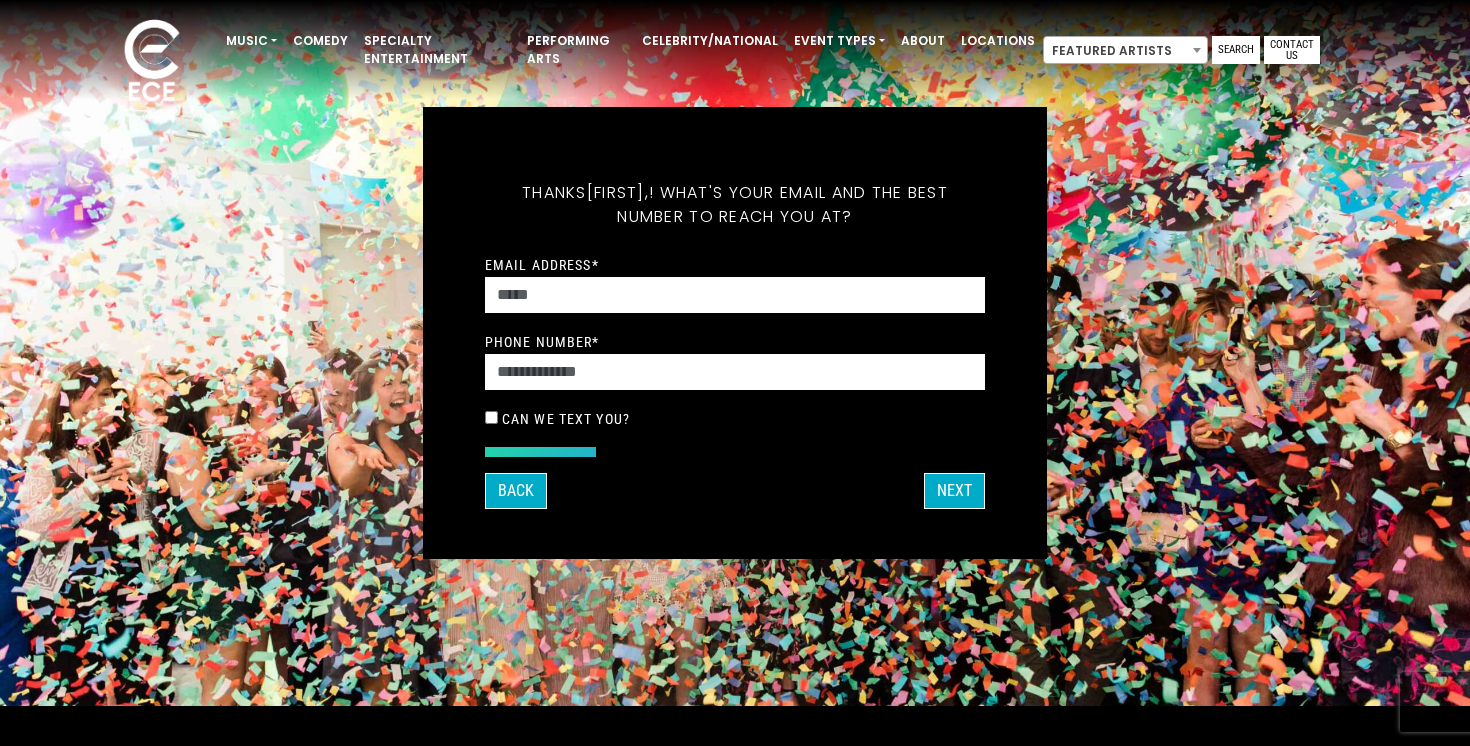 click on "Can we text you?" at bounding box center (566, 419) 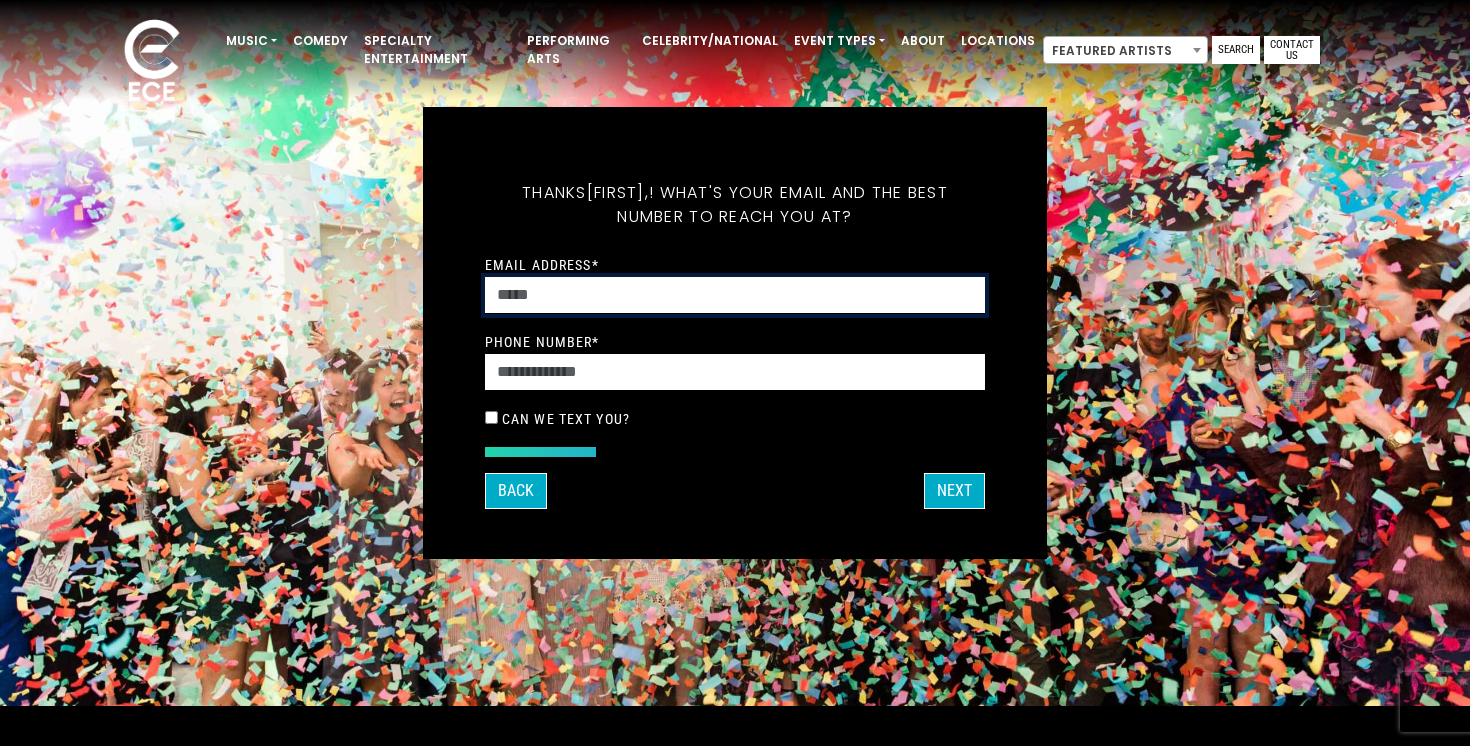 click on "Email Address *" at bounding box center [735, 295] 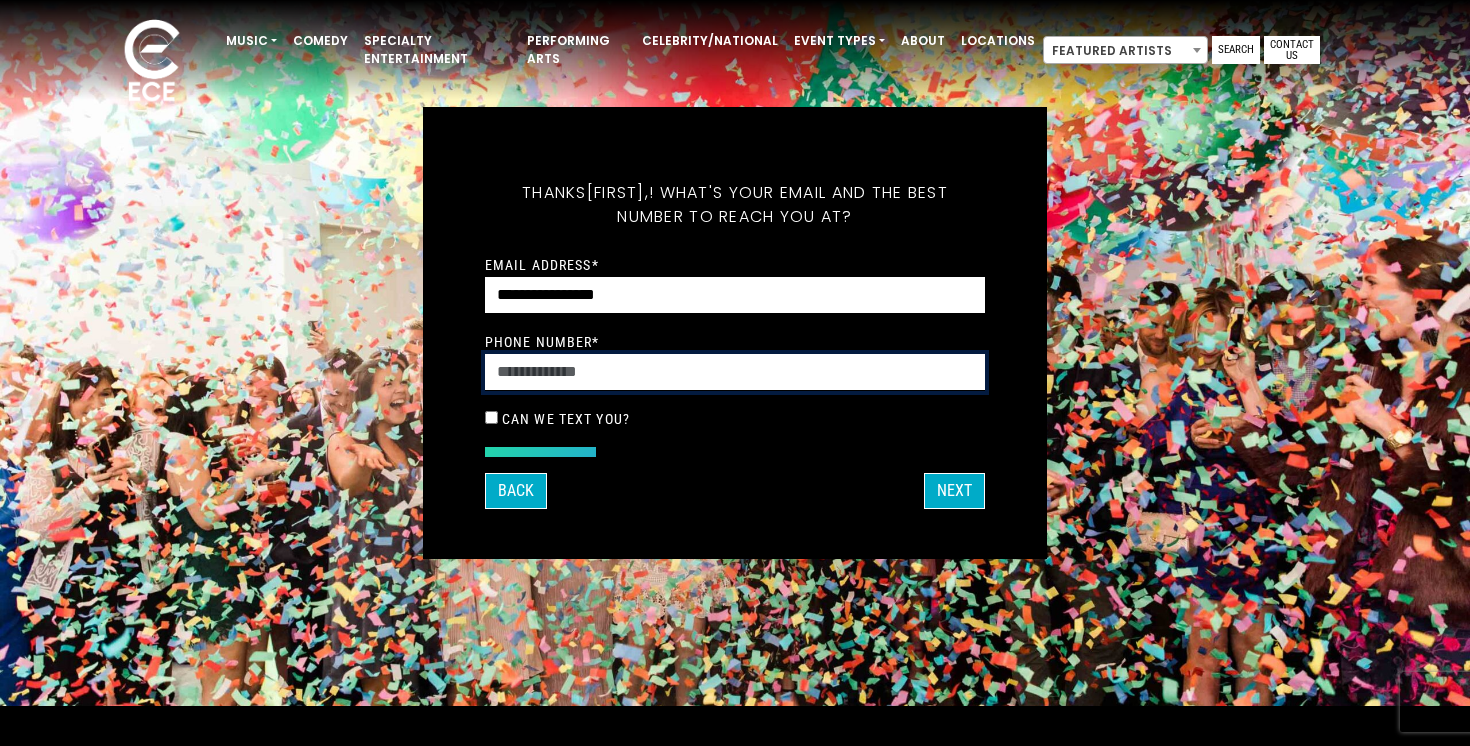 type on "**********" 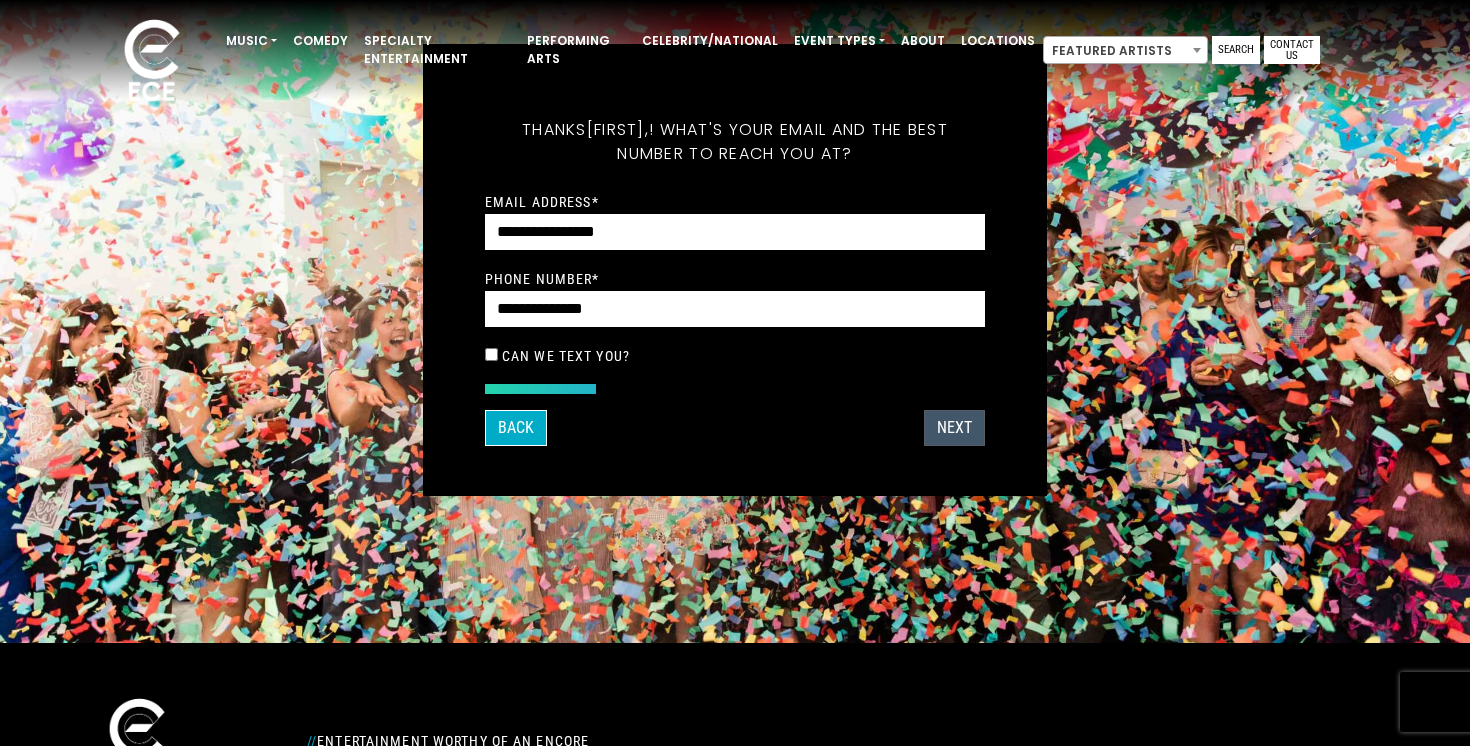 click on "Next" at bounding box center [954, 428] 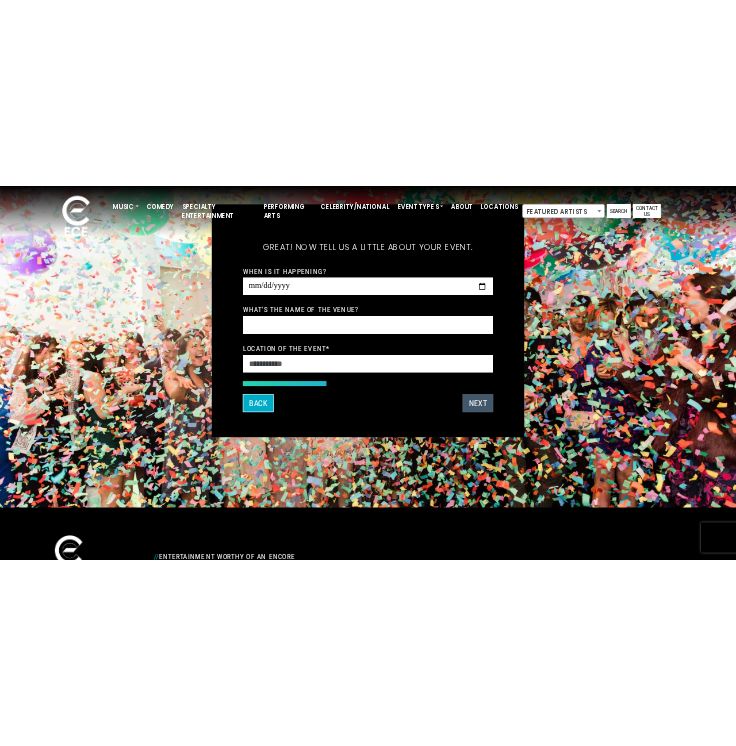 scroll, scrollTop: 96, scrollLeft: 0, axis: vertical 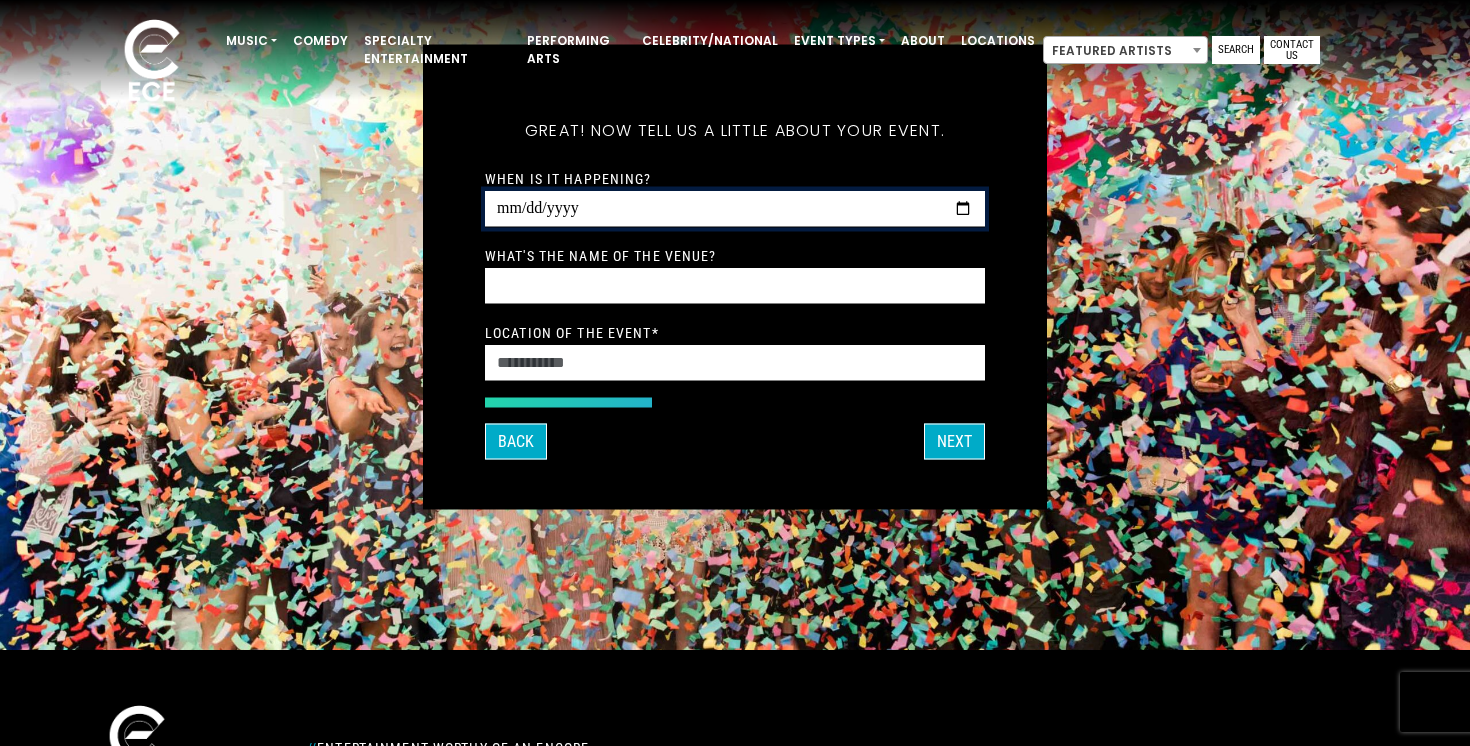 click on "When is it happening?" at bounding box center (735, 209) 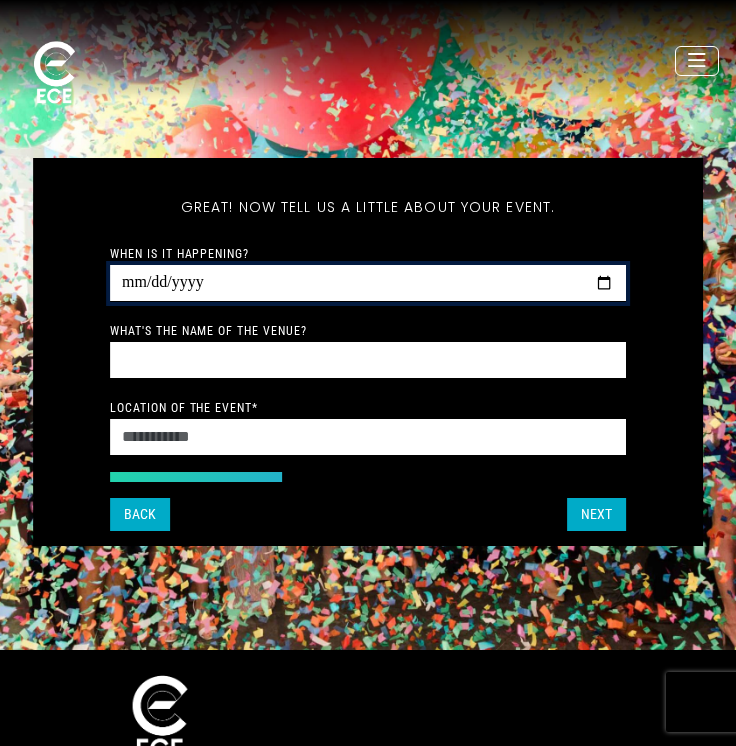 scroll, scrollTop: 0, scrollLeft: 0, axis: both 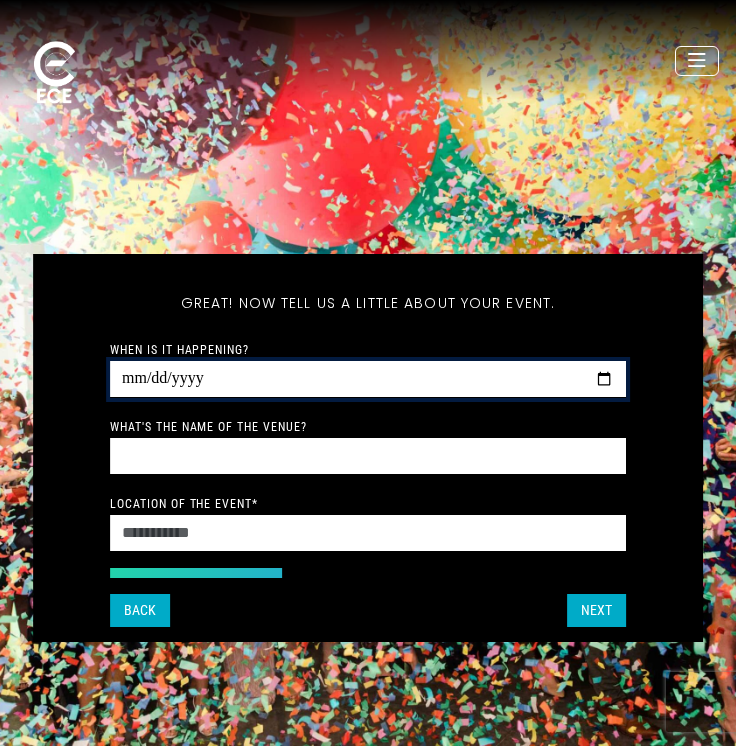 click on "When is it happening?" at bounding box center [368, 379] 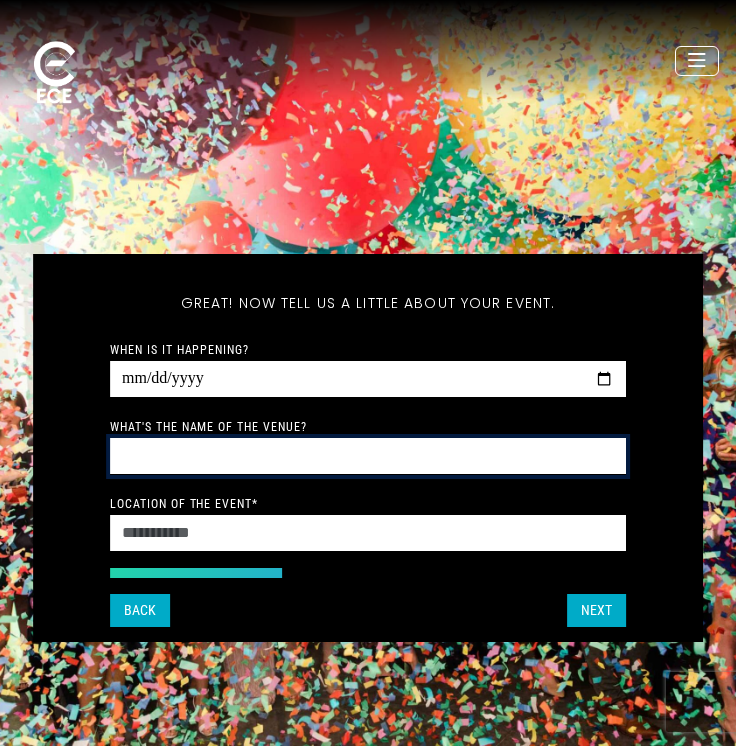 click on "What's the name of the venue?" at bounding box center (368, 456) 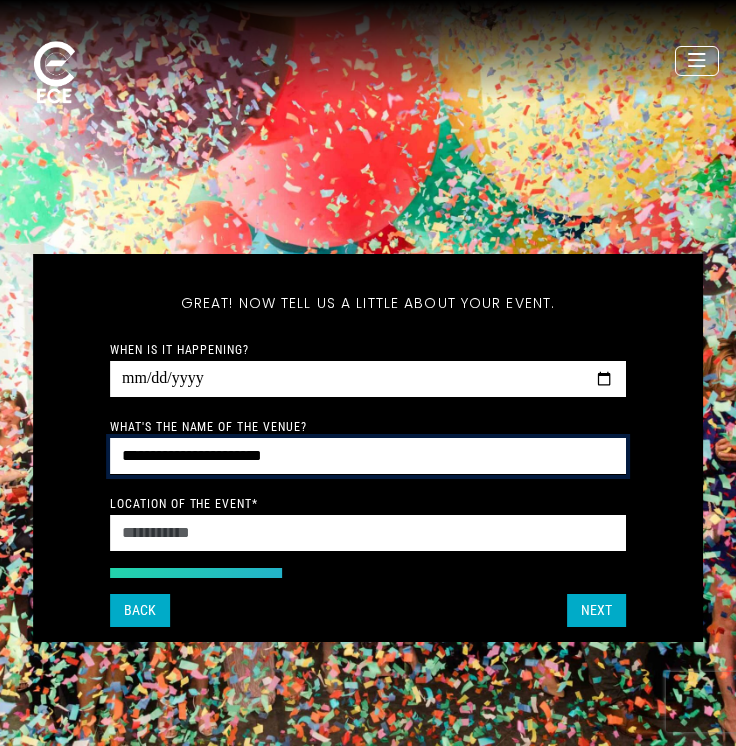 type on "**********" 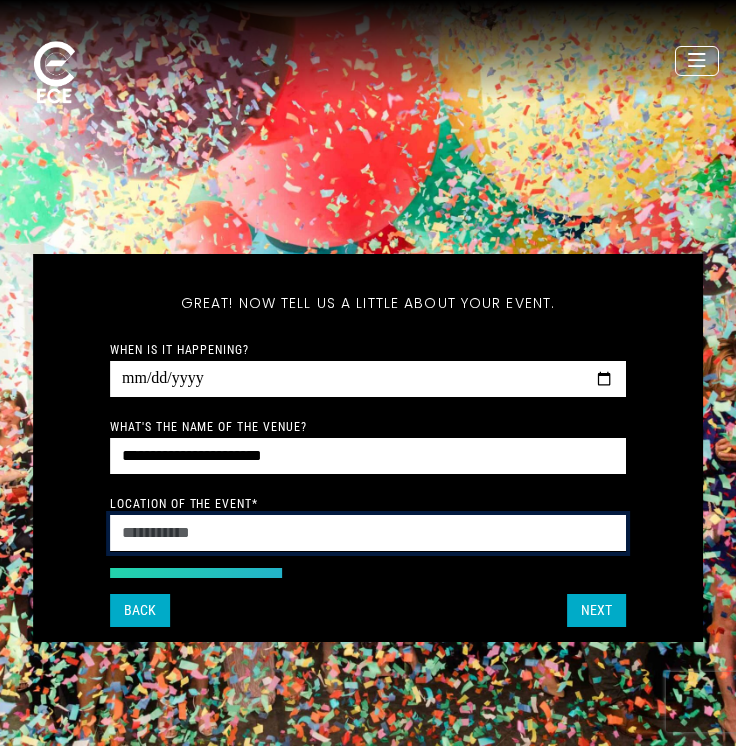 click on "Location of the event *" at bounding box center (368, 533) 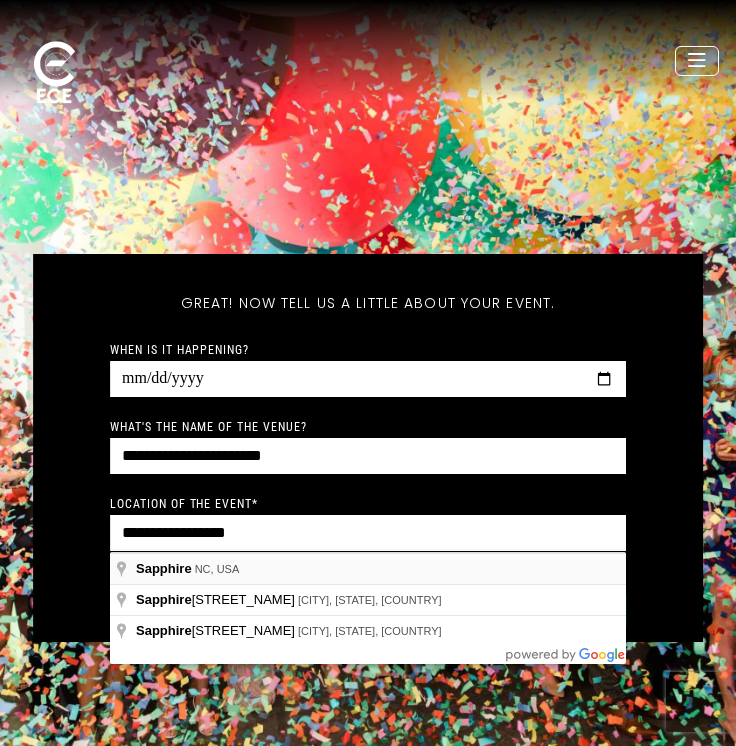 type on "**********" 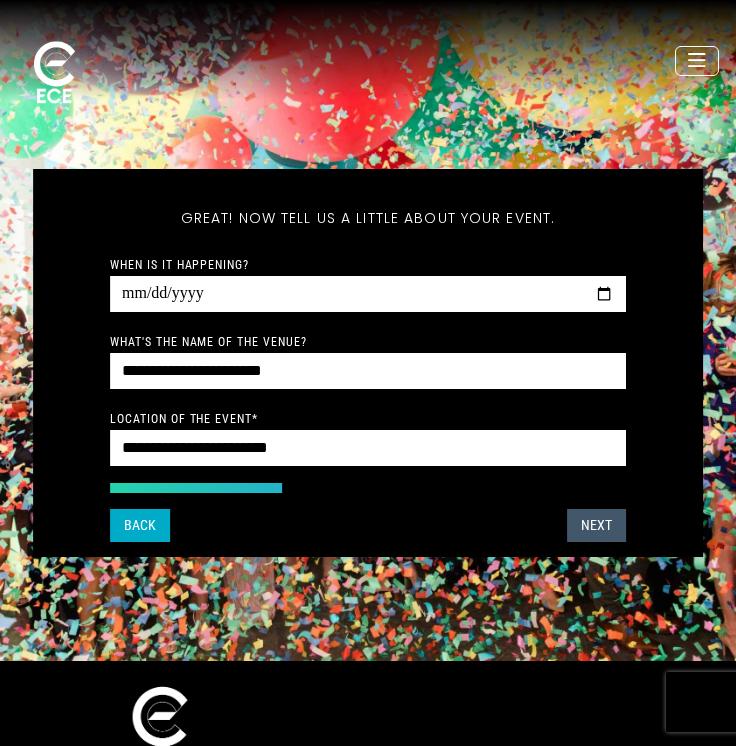 click on "Next" at bounding box center (596, 525) 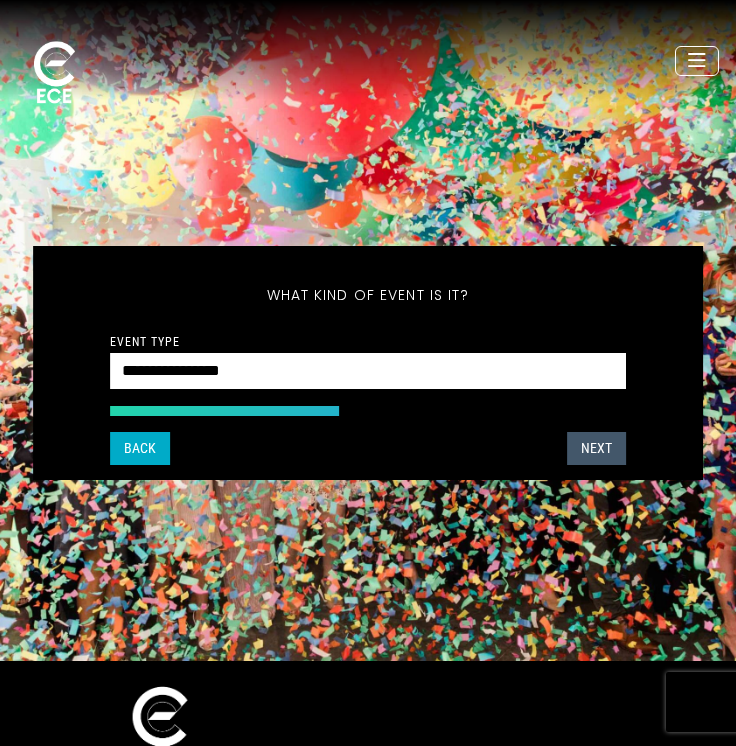 scroll, scrollTop: 162, scrollLeft: 0, axis: vertical 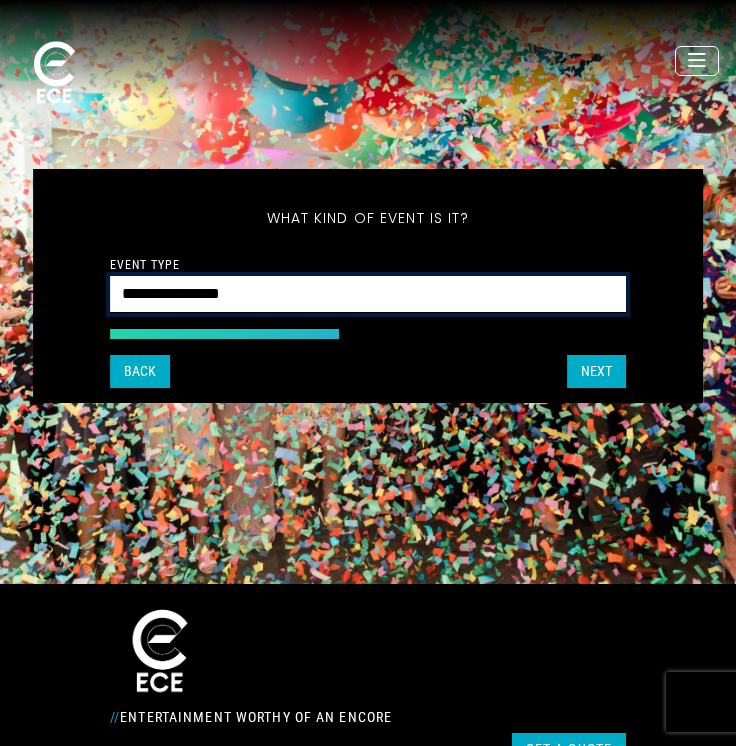 click on "**********" at bounding box center (368, 294) 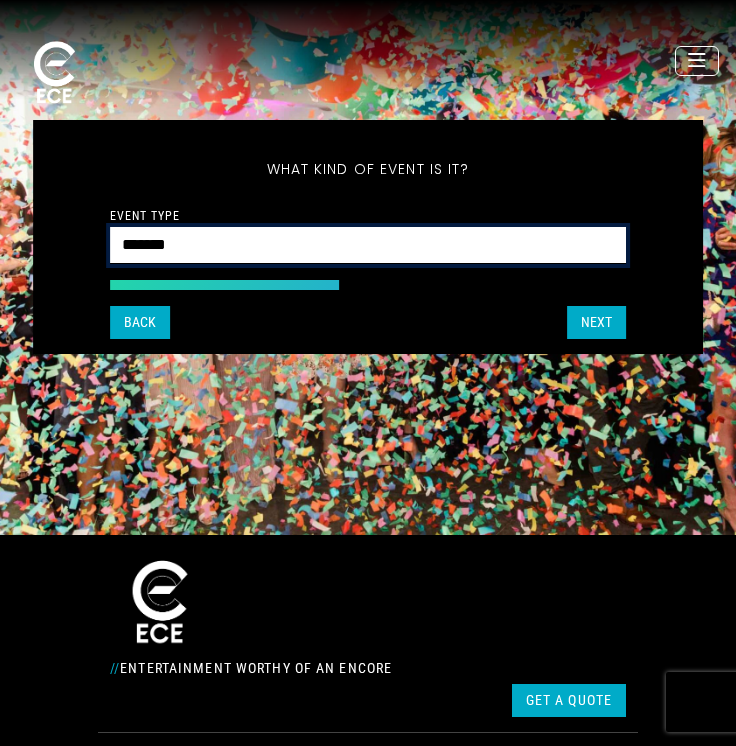 scroll, scrollTop: 212, scrollLeft: 0, axis: vertical 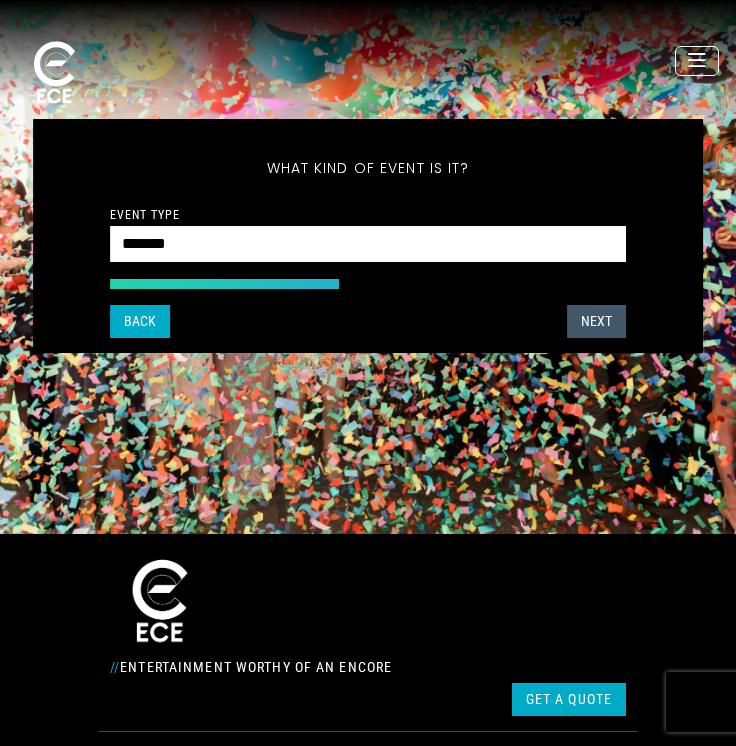 click on "Next" at bounding box center [596, 321] 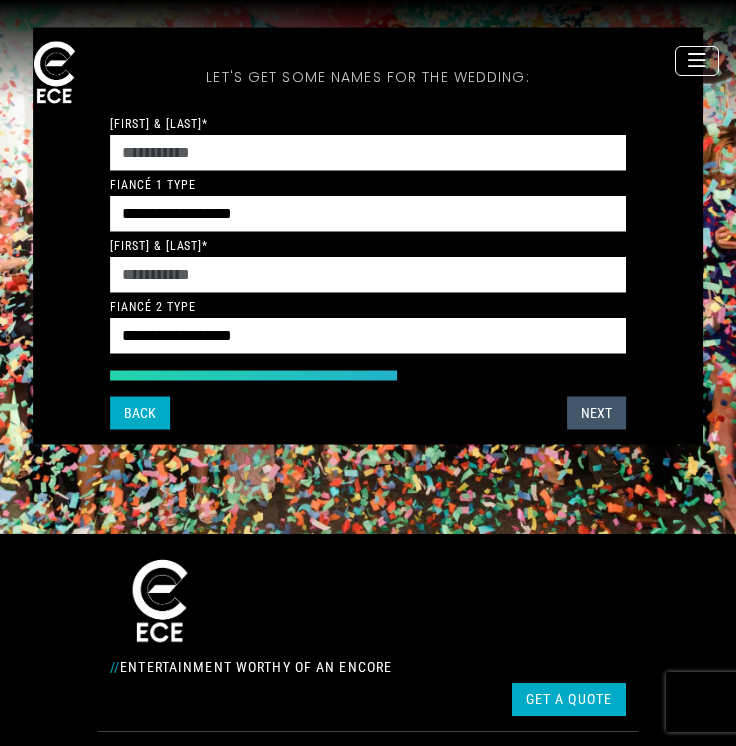 scroll, scrollTop: 120, scrollLeft: 0, axis: vertical 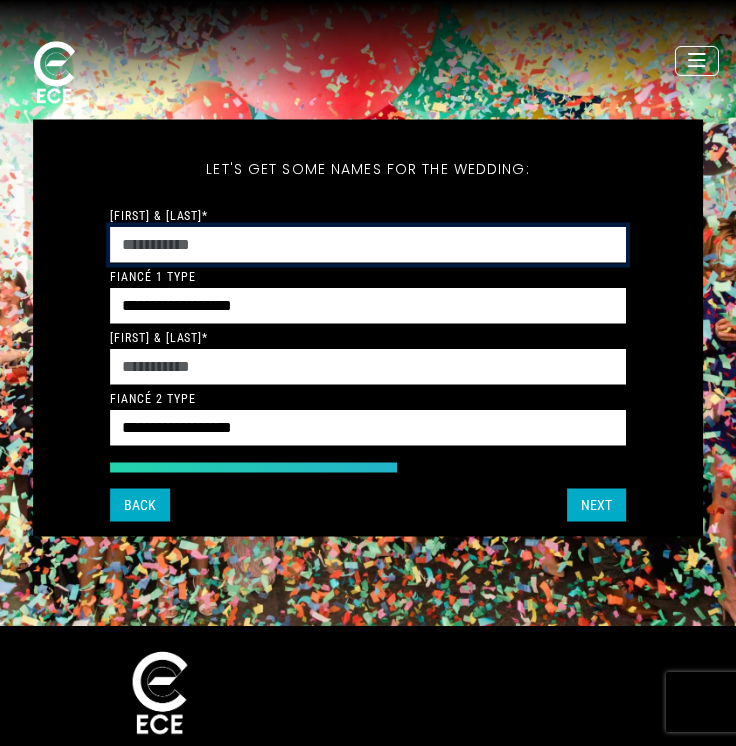 click on "[FIRST] & [LAST]*" at bounding box center (368, 244) 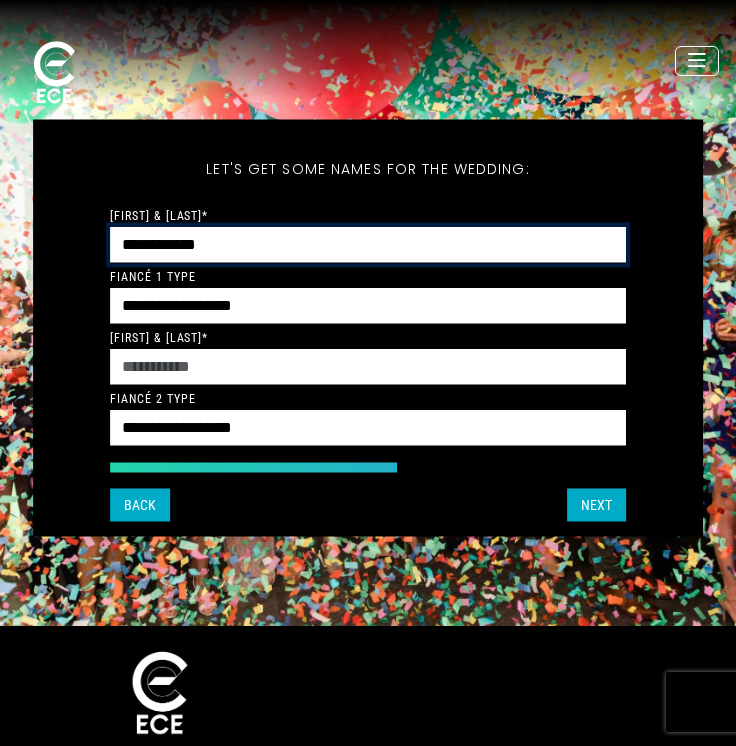 type on "**********" 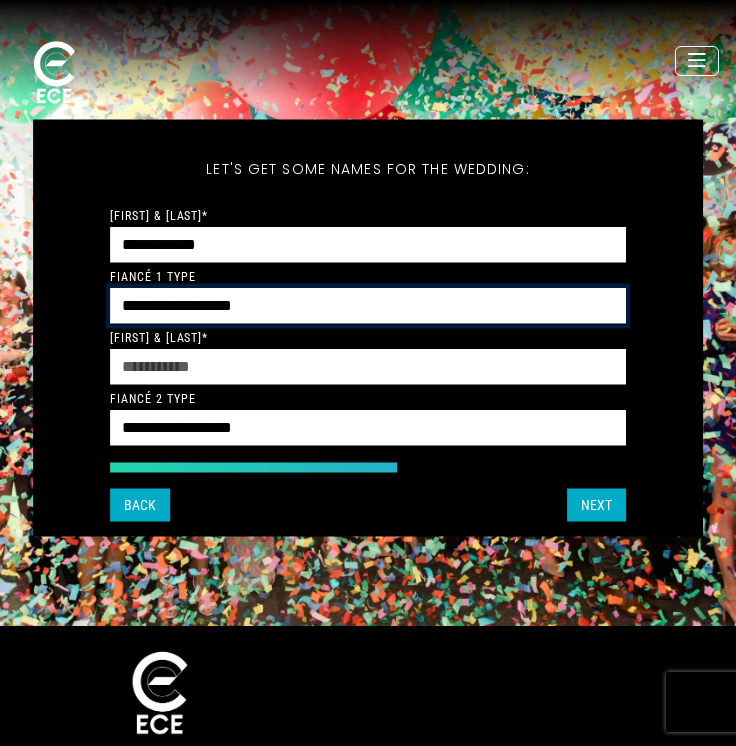 click on "**********" at bounding box center [368, 305] 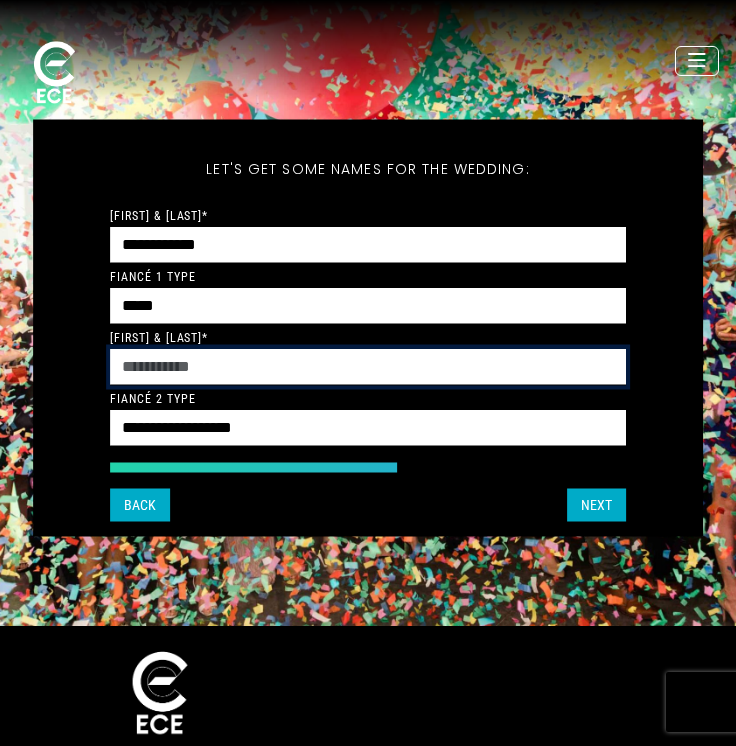 click on "[FIRST] & [LAST]*" at bounding box center (368, 366) 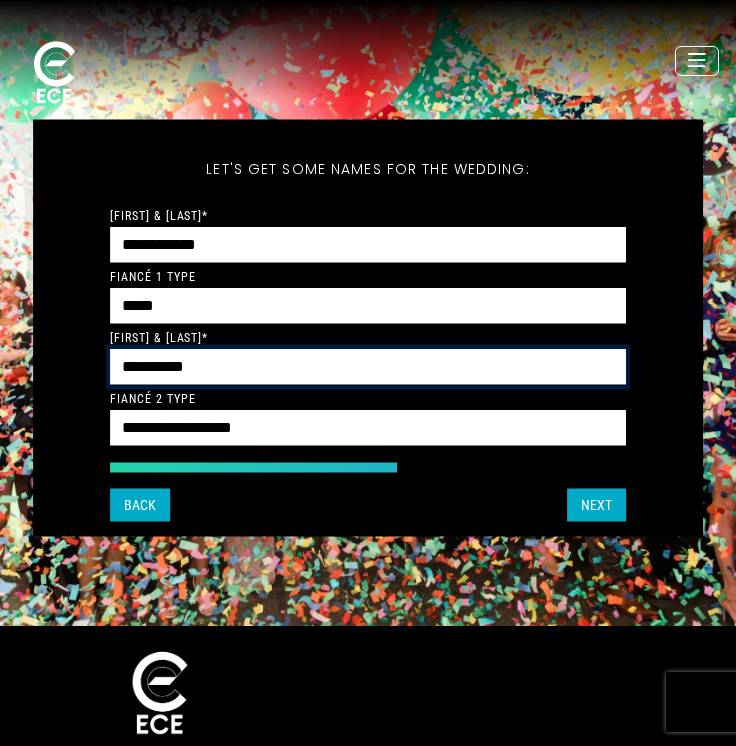type on "**********" 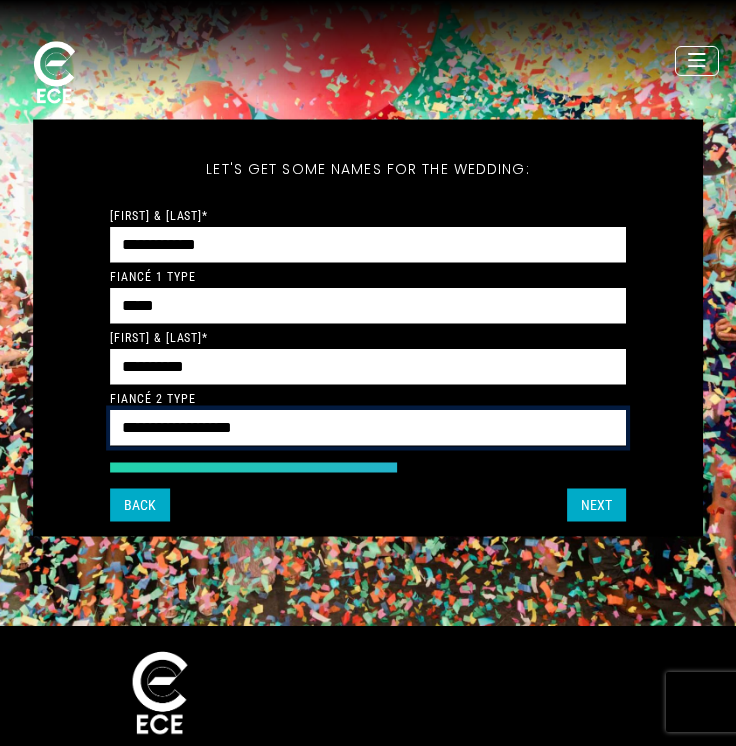 click on "**********" at bounding box center (368, 427) 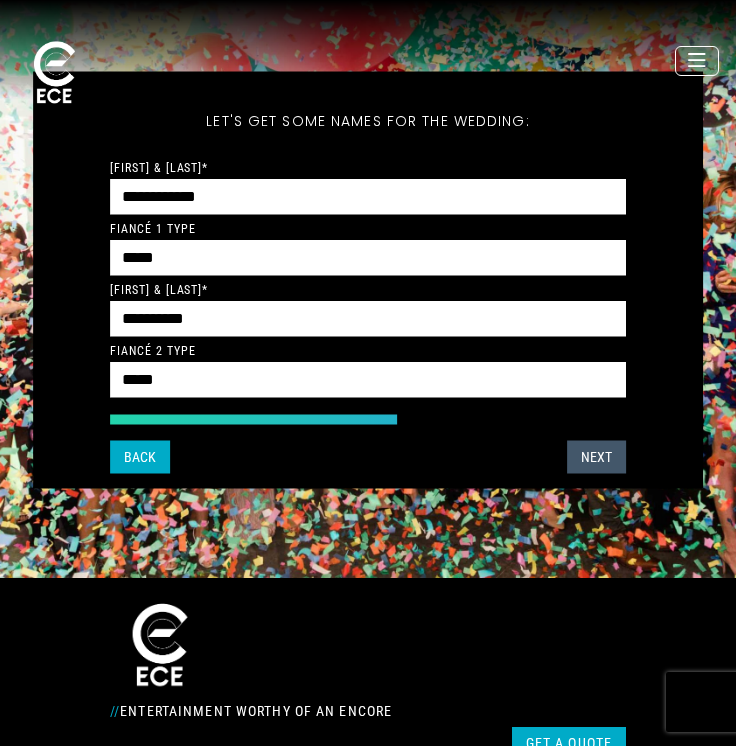 click on "Next" at bounding box center (596, 456) 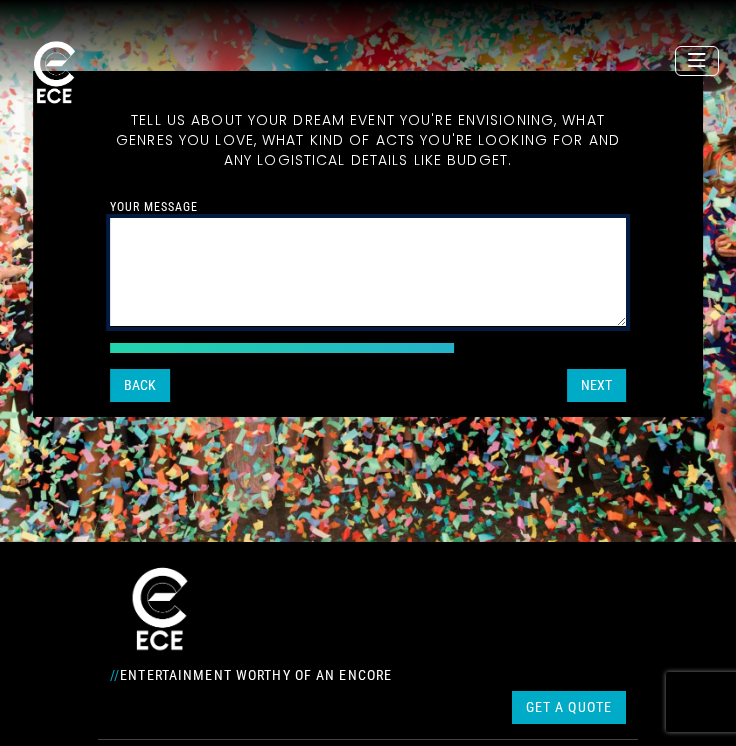 click on "Your message" at bounding box center [368, 272] 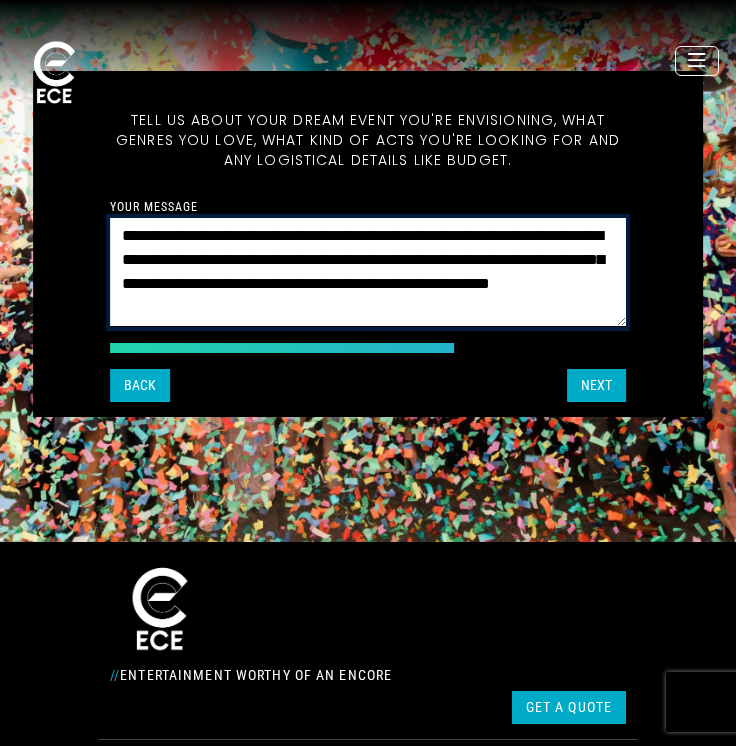 paste on "**********" 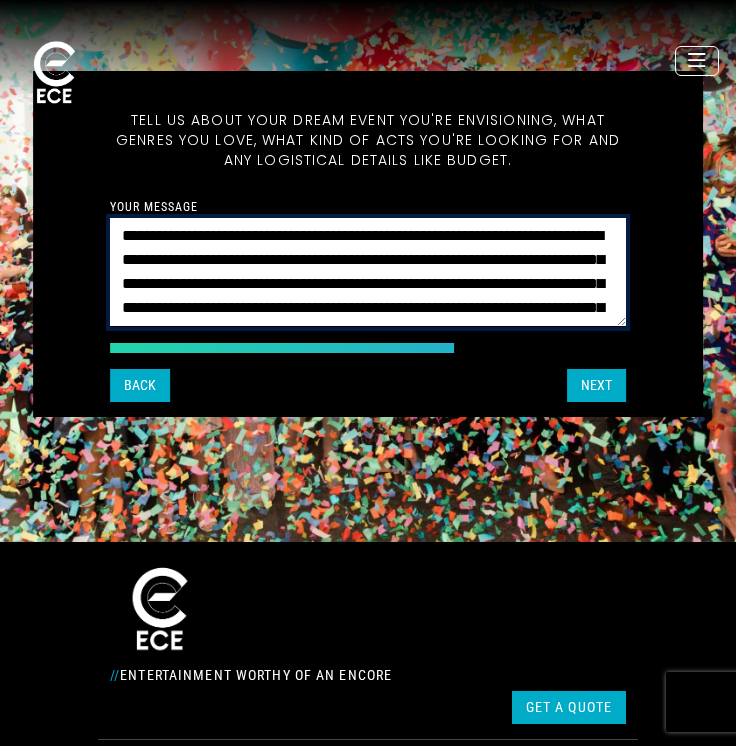 scroll, scrollTop: 65, scrollLeft: 0, axis: vertical 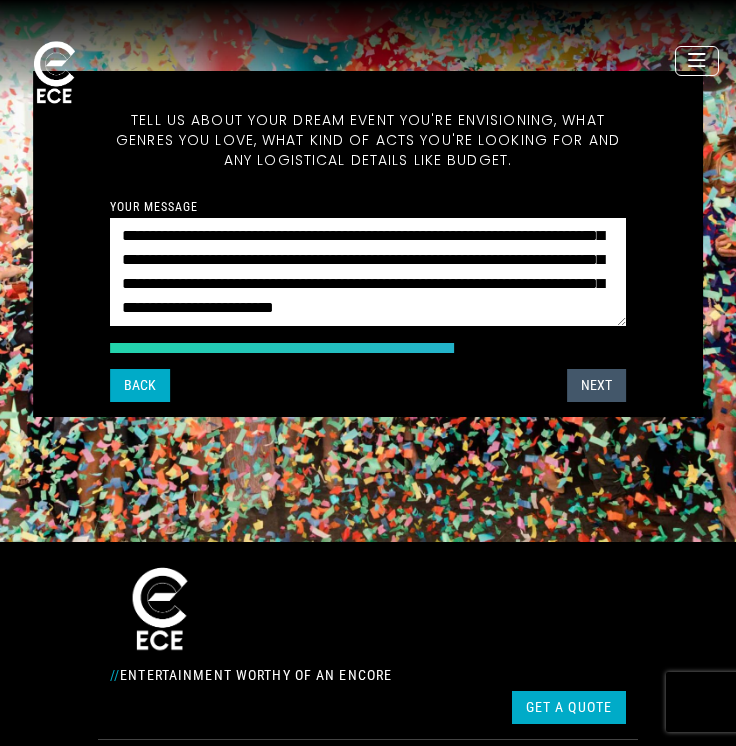 click on "Next" at bounding box center (596, 385) 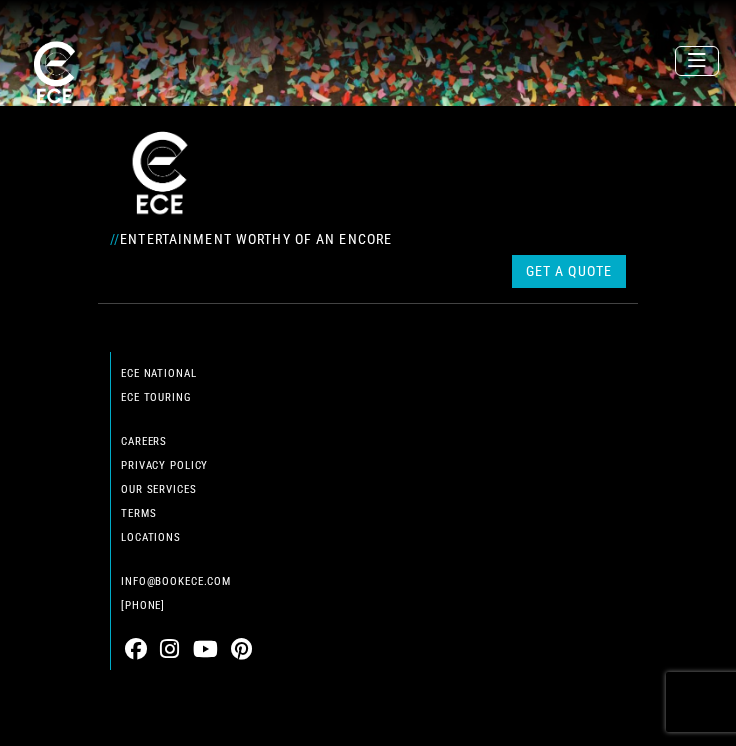 scroll, scrollTop: 0, scrollLeft: 0, axis: both 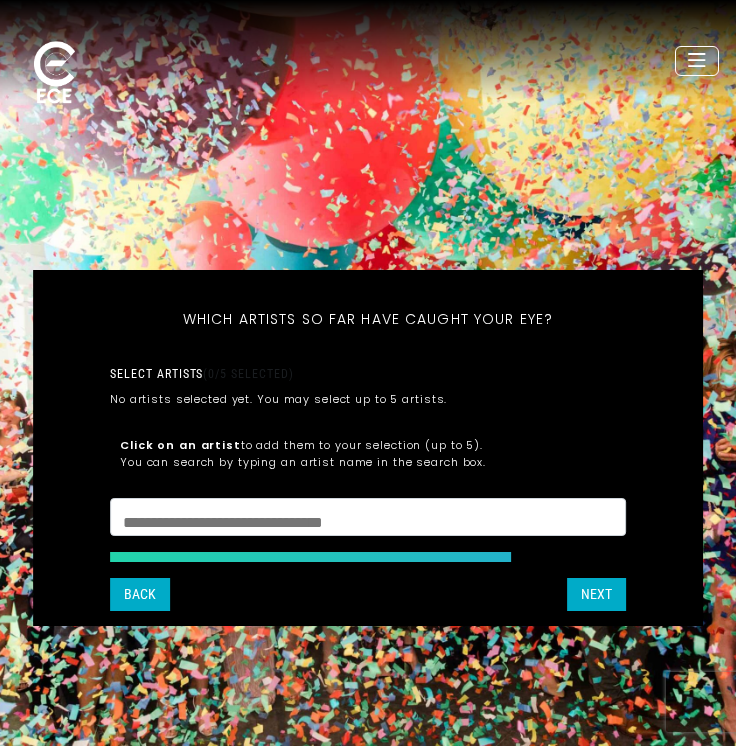 click at bounding box center (368, 520) 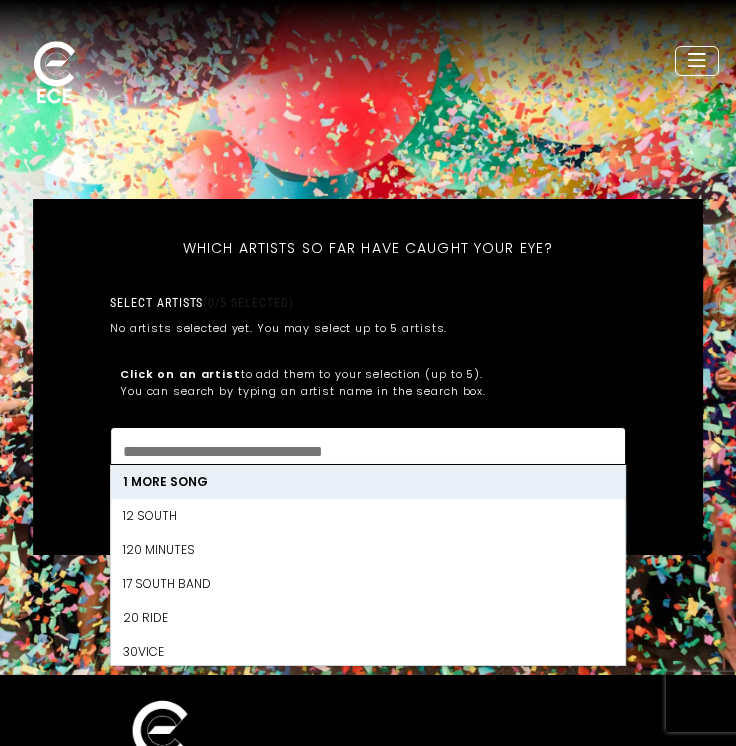 scroll, scrollTop: 83, scrollLeft: 0, axis: vertical 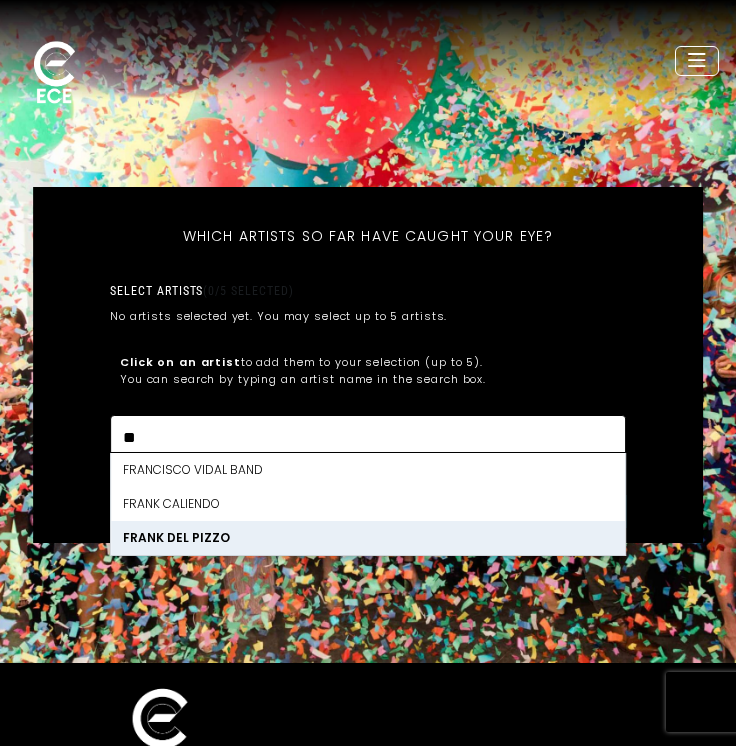 type on "*" 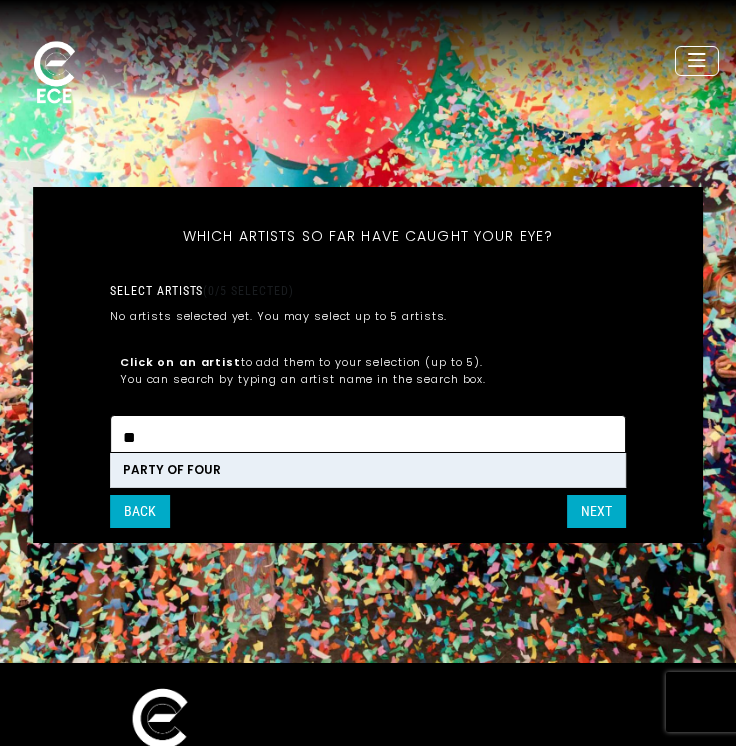 type on "*" 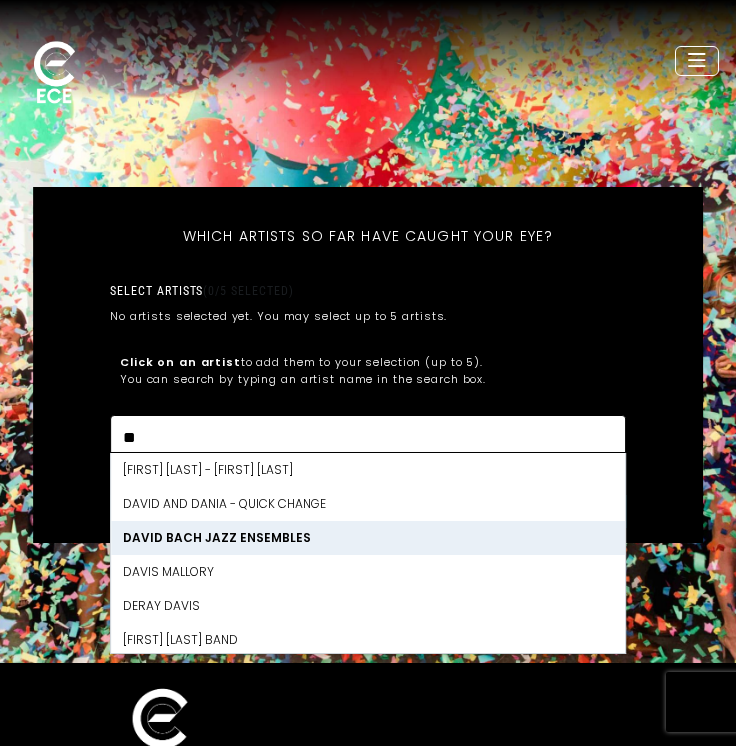 type on "*" 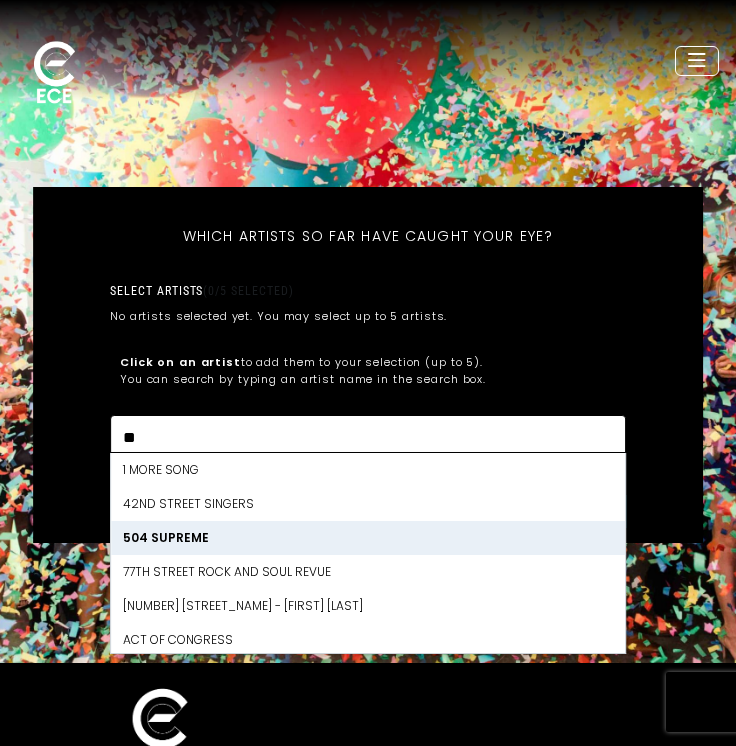type on "*" 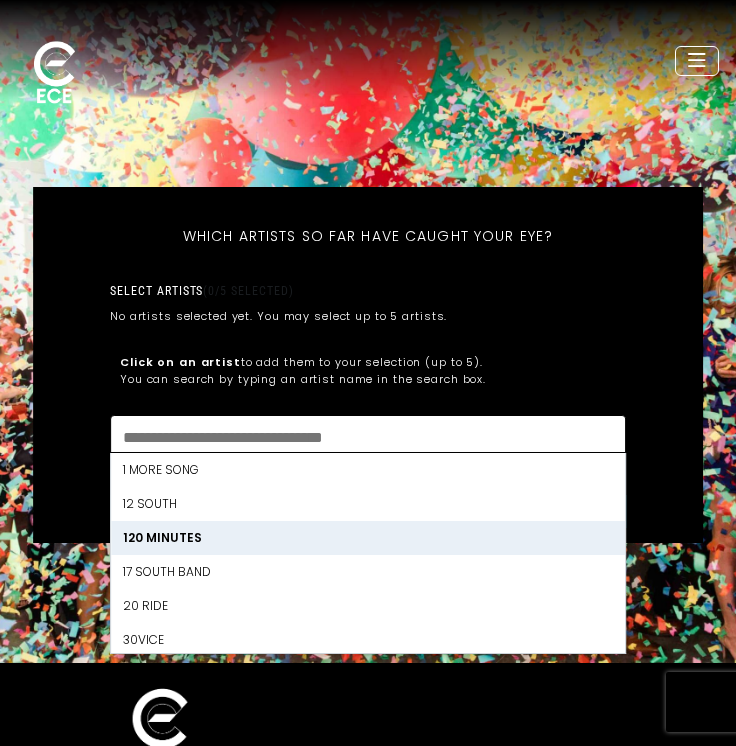 type on "*" 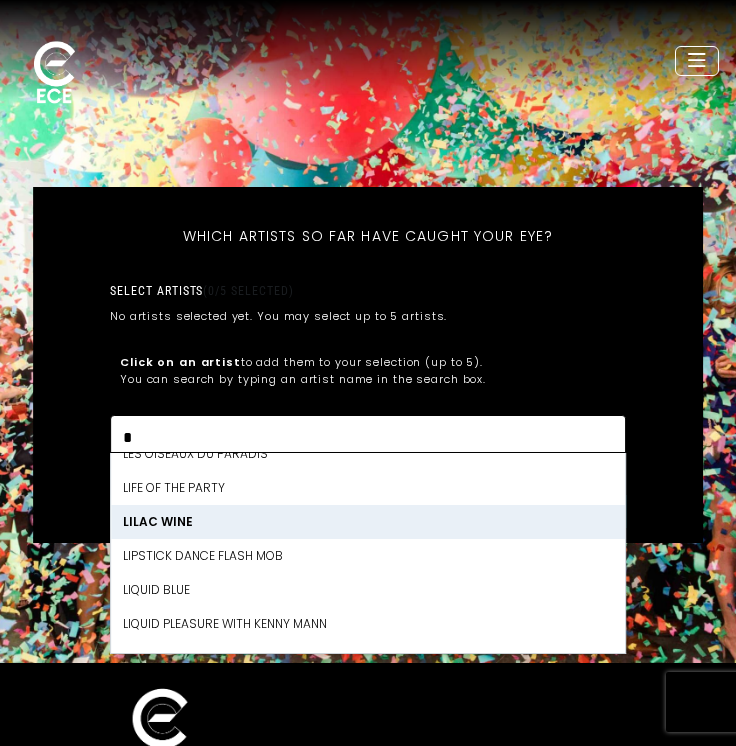 scroll, scrollTop: 0, scrollLeft: 0, axis: both 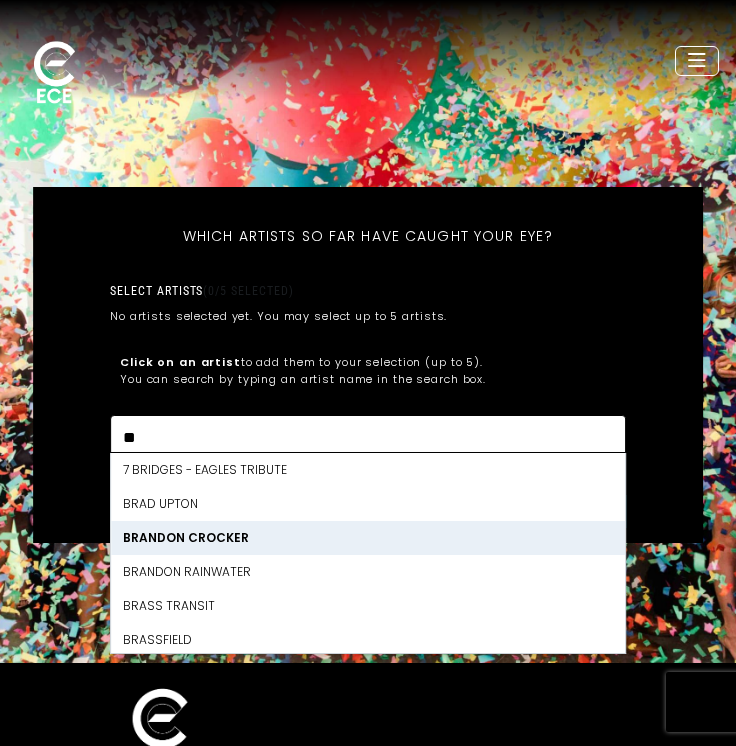 type on "*" 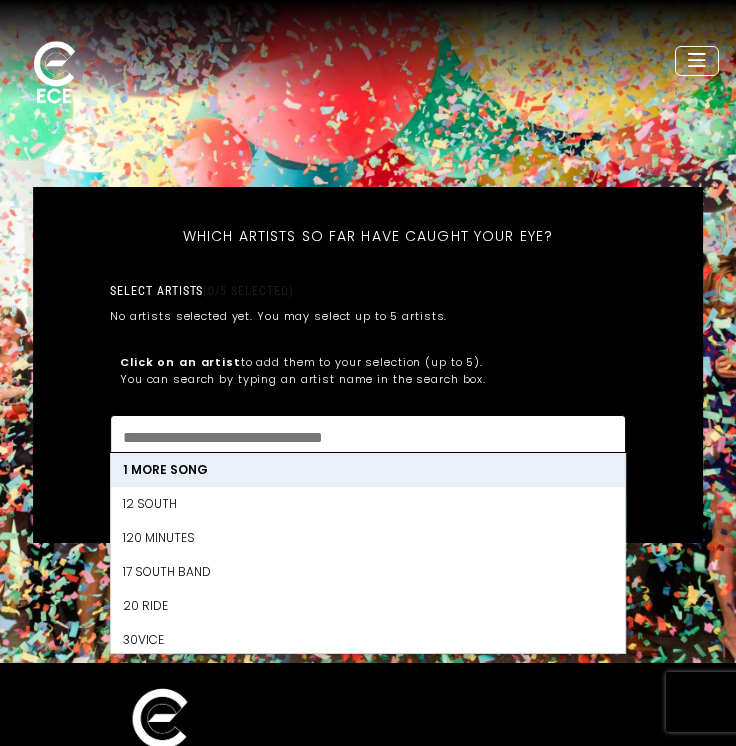 click on "[FIRST] [LAST]
Thanks  [FIRST], ! What's your email and the best number to reach you at?
Great! Now tell us a little about your event.
What kind of event is it?
Let's get some names for the wedding:
* *" at bounding box center [368, 365] 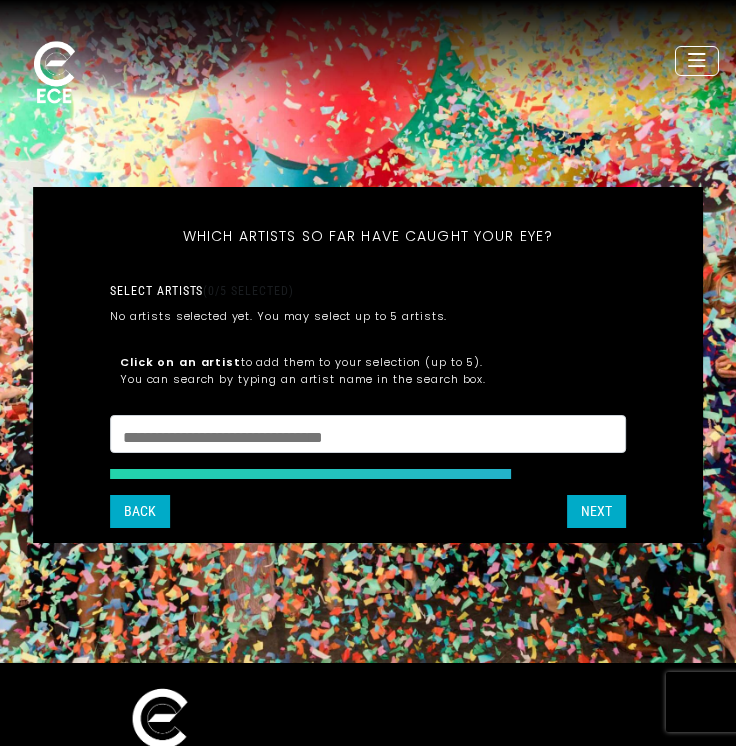 click at bounding box center (368, 437) 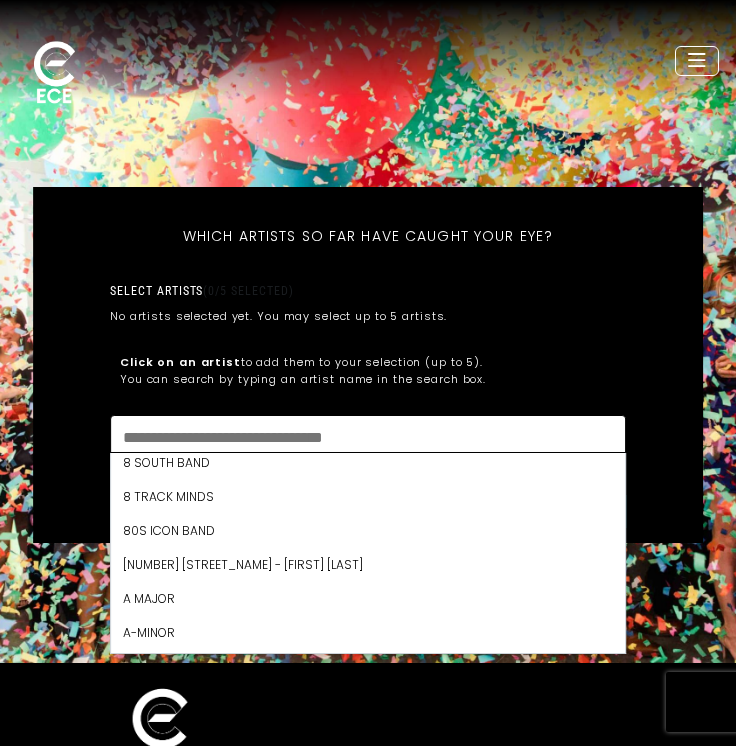 scroll, scrollTop: 457, scrollLeft: 0, axis: vertical 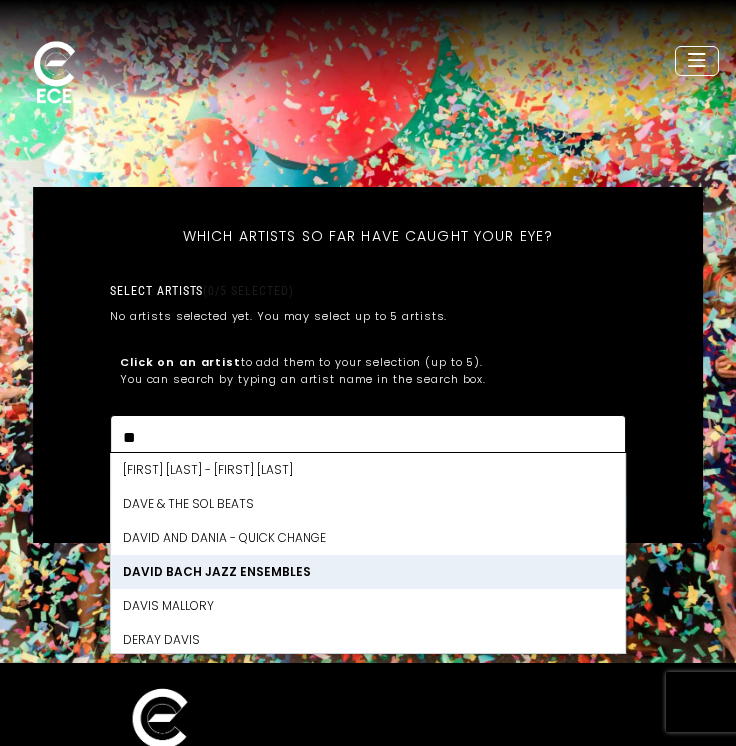 type on "*" 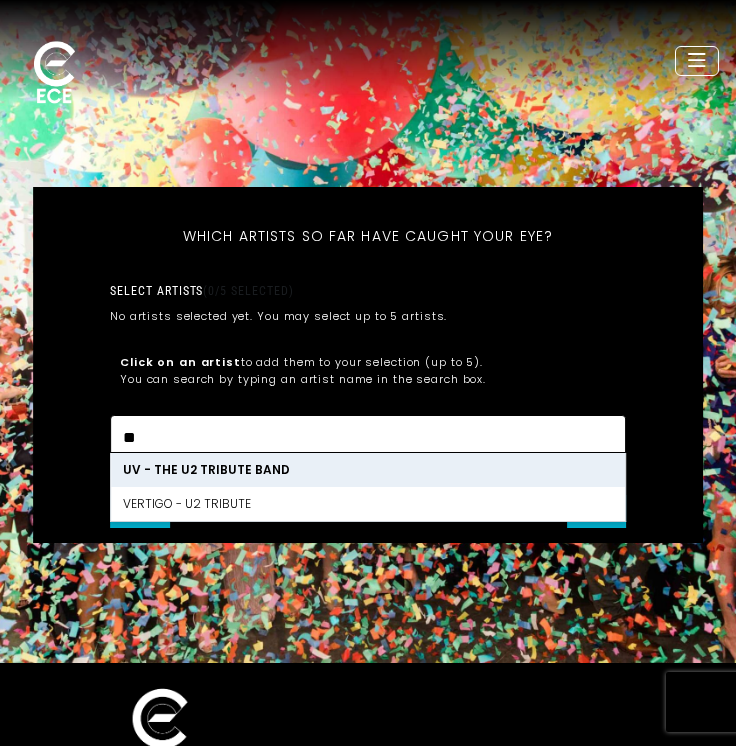 type on "**" 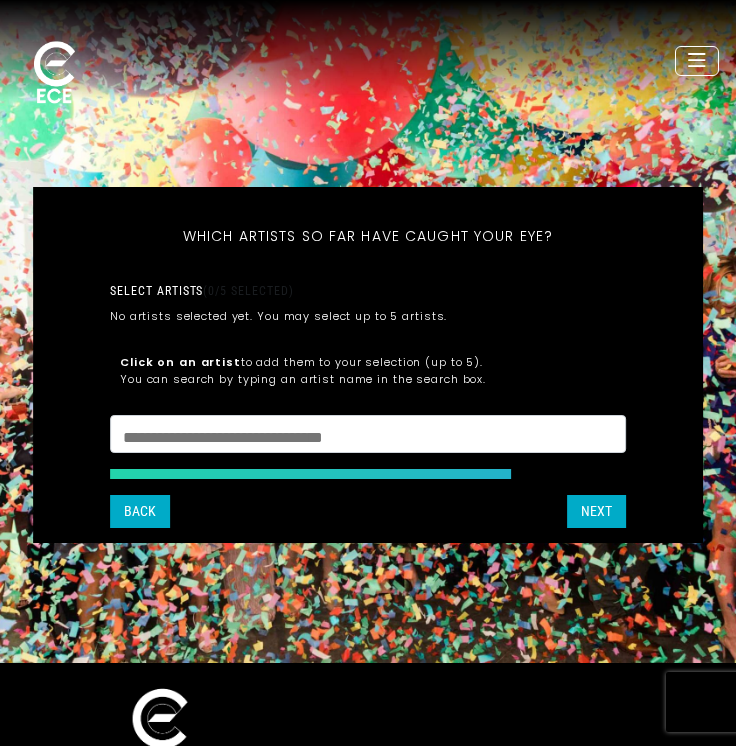 click at bounding box center [368, 437] 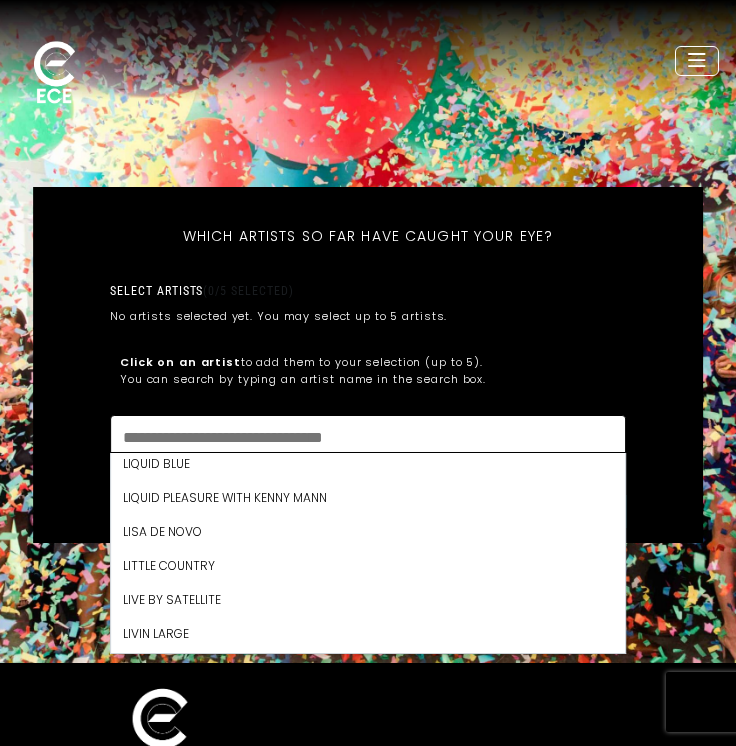 scroll, scrollTop: 15416, scrollLeft: 0, axis: vertical 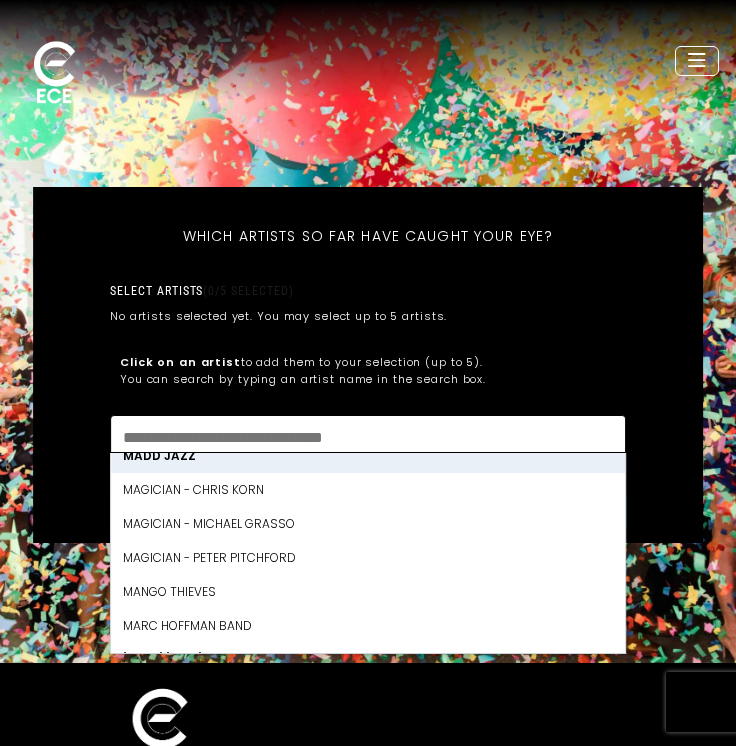 click on "No artists selected yet. You may select up to 5 artists." at bounding box center [368, 324] 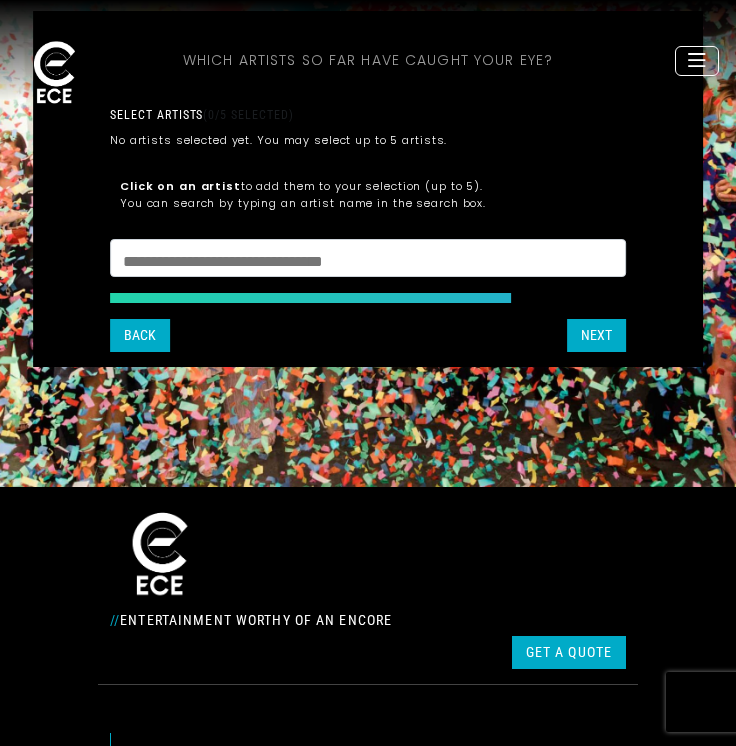 scroll, scrollTop: 299, scrollLeft: 0, axis: vertical 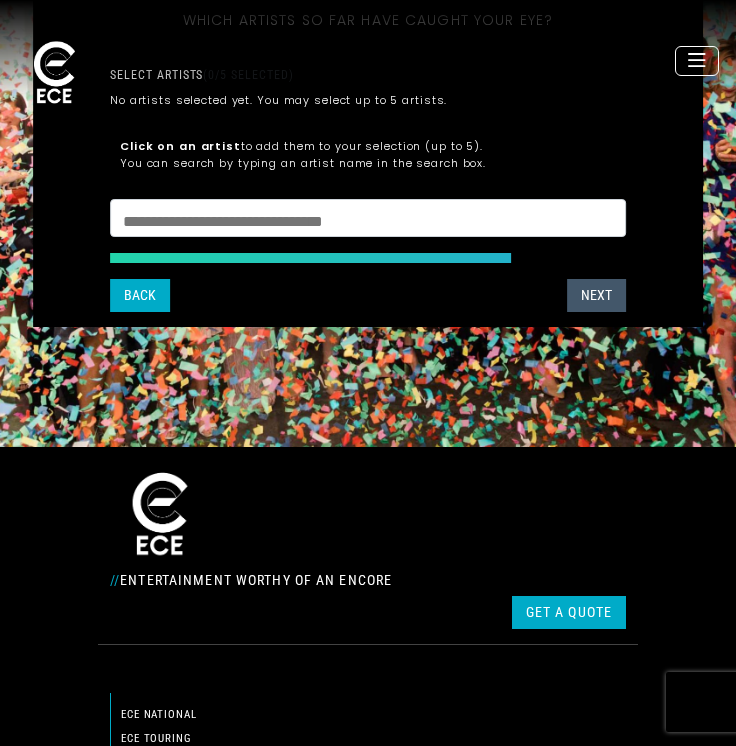 click on "Next" at bounding box center (596, 295) 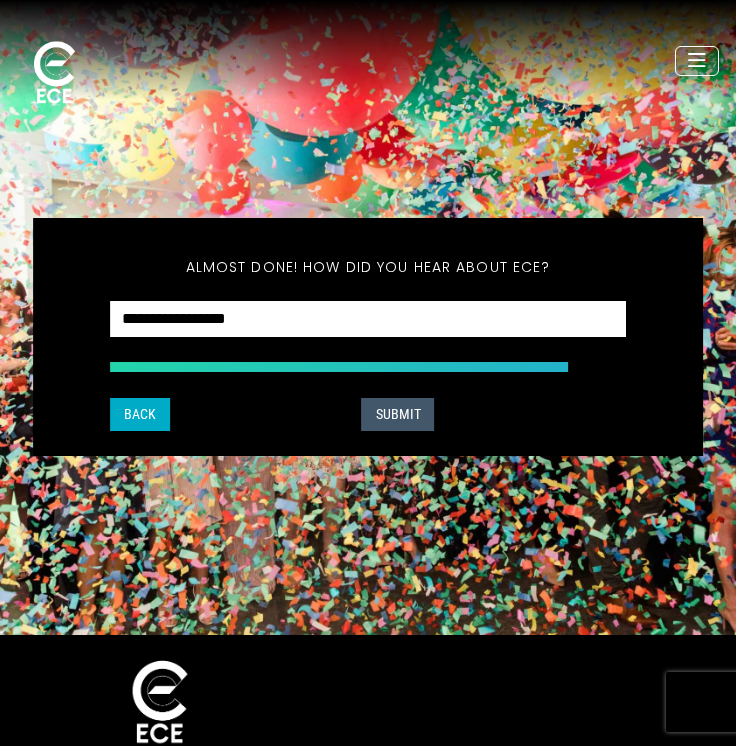 scroll, scrollTop: 106, scrollLeft: 0, axis: vertical 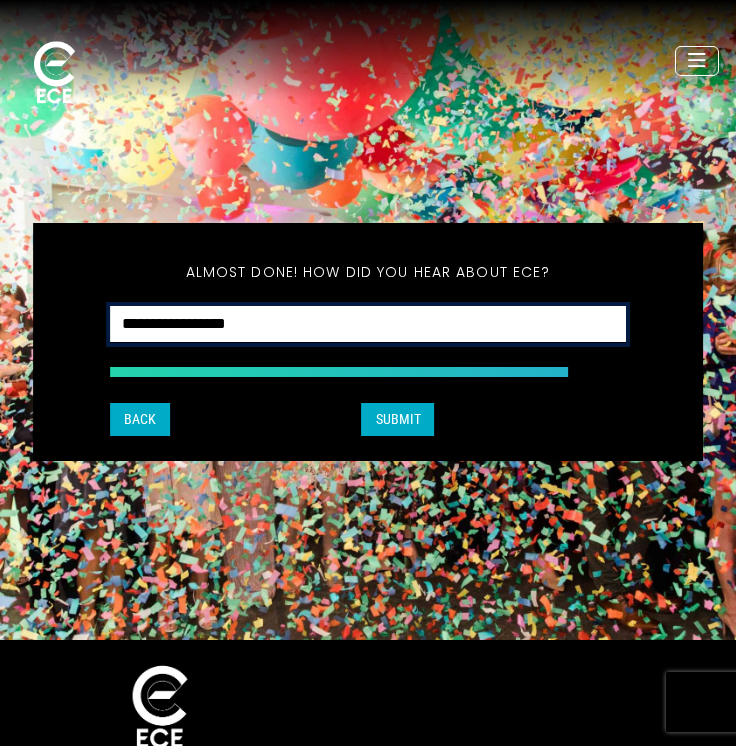 click on "**********" at bounding box center (368, 324) 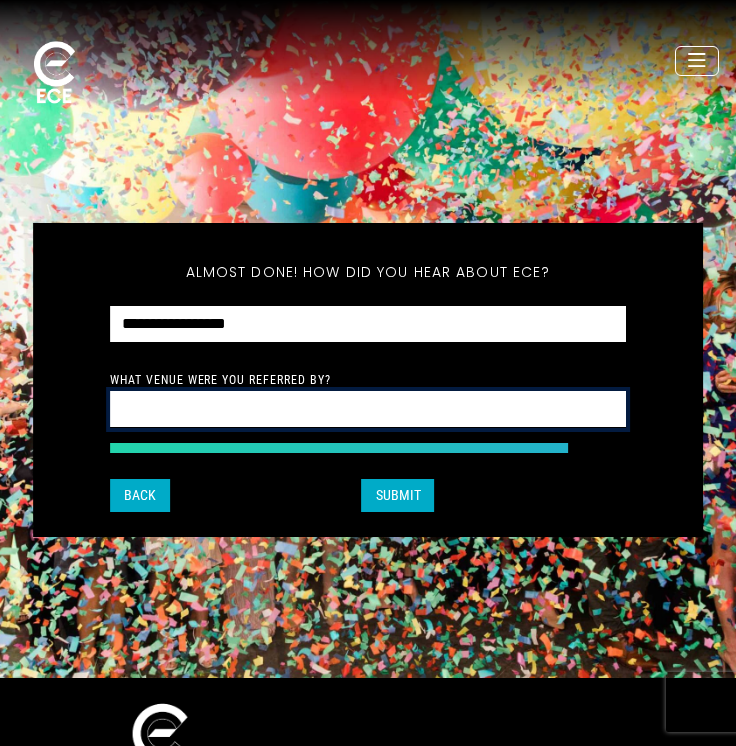 click at bounding box center [368, 409] 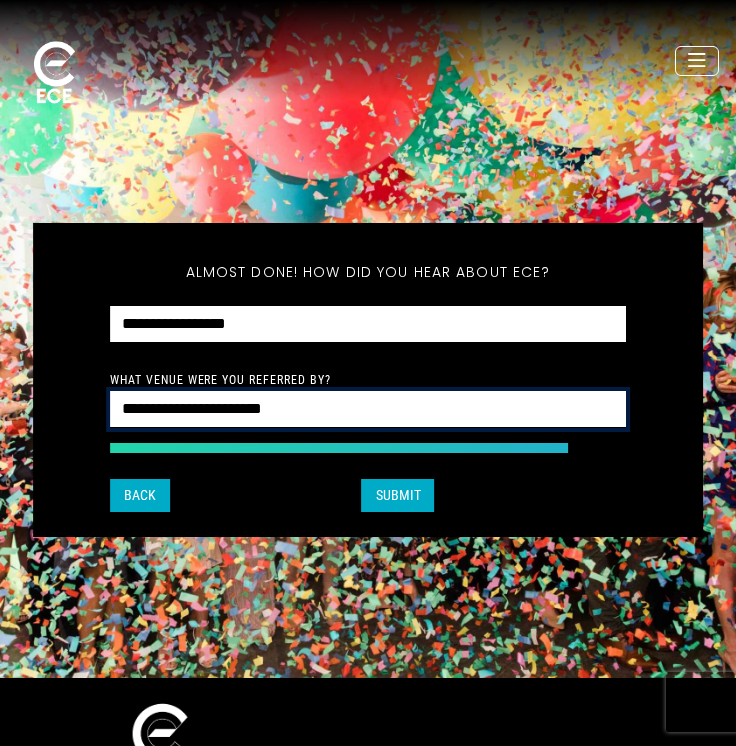 type on "**********" 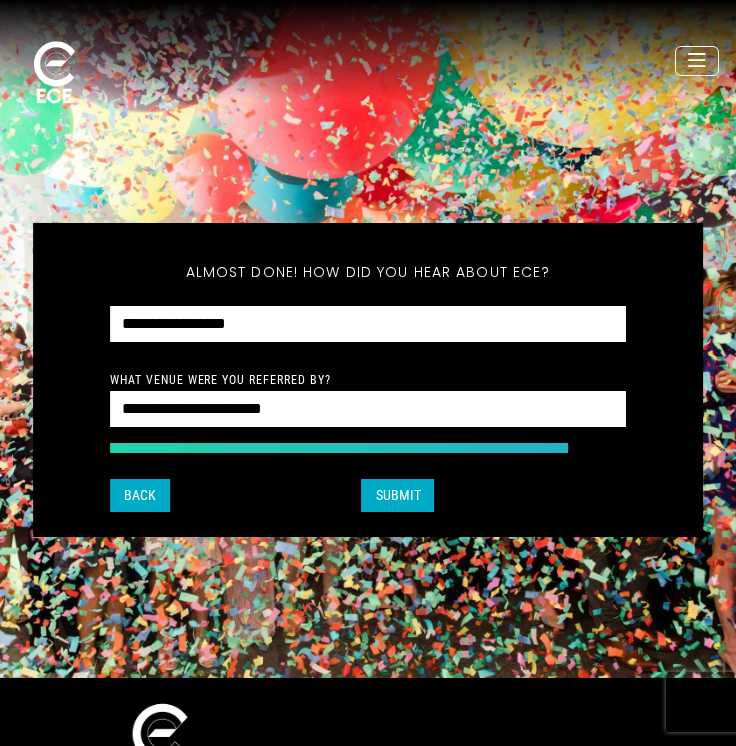 click on "Back
SUBMIT" at bounding box center [368, 495] 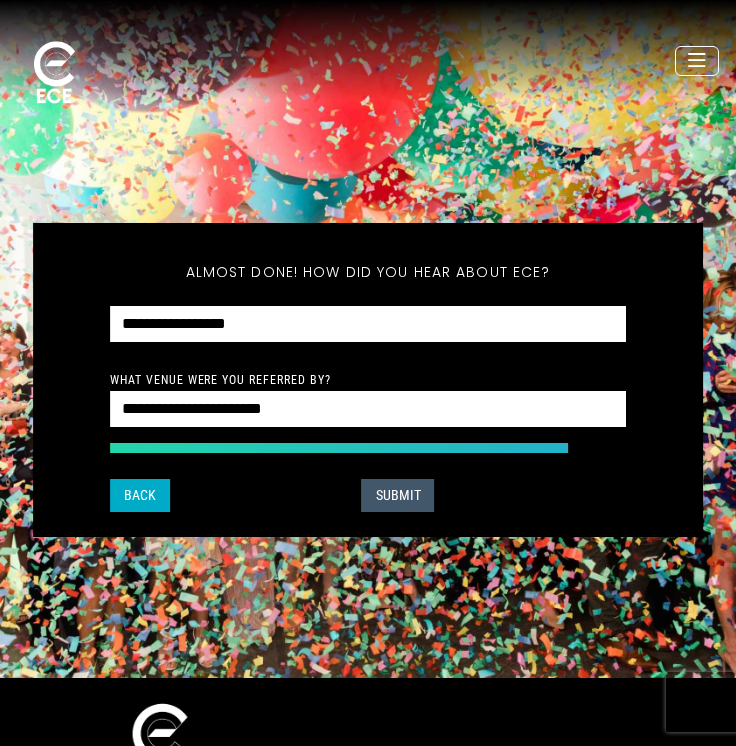 click on "SUBMIT" at bounding box center [398, 495] 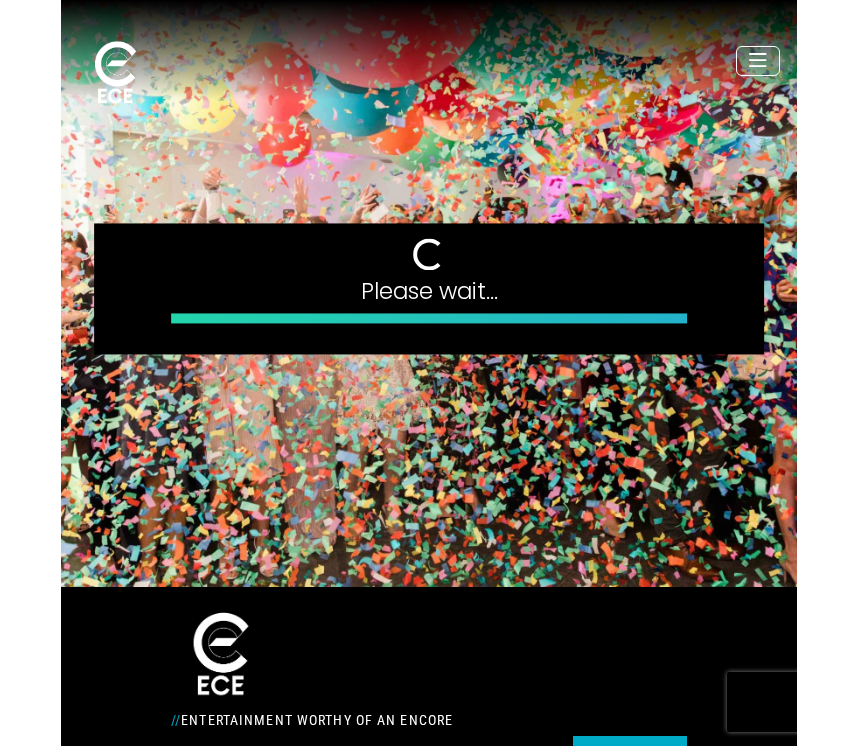 scroll, scrollTop: 166, scrollLeft: 0, axis: vertical 